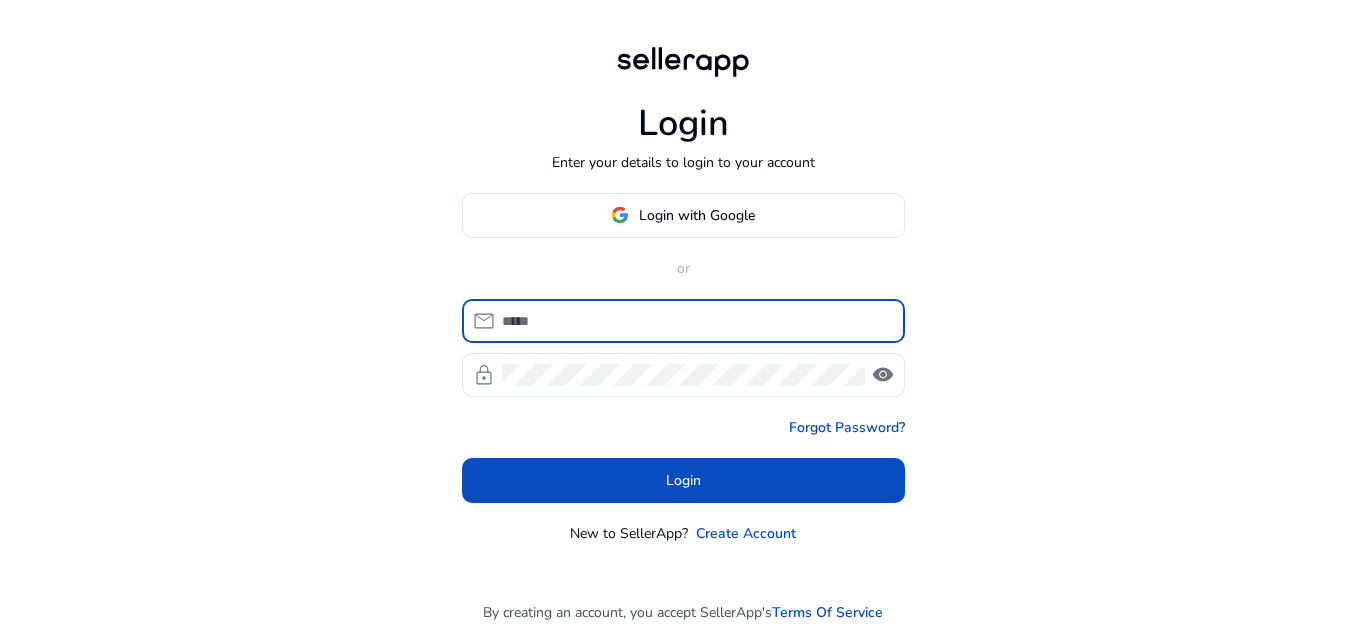scroll, scrollTop: 0, scrollLeft: 0, axis: both 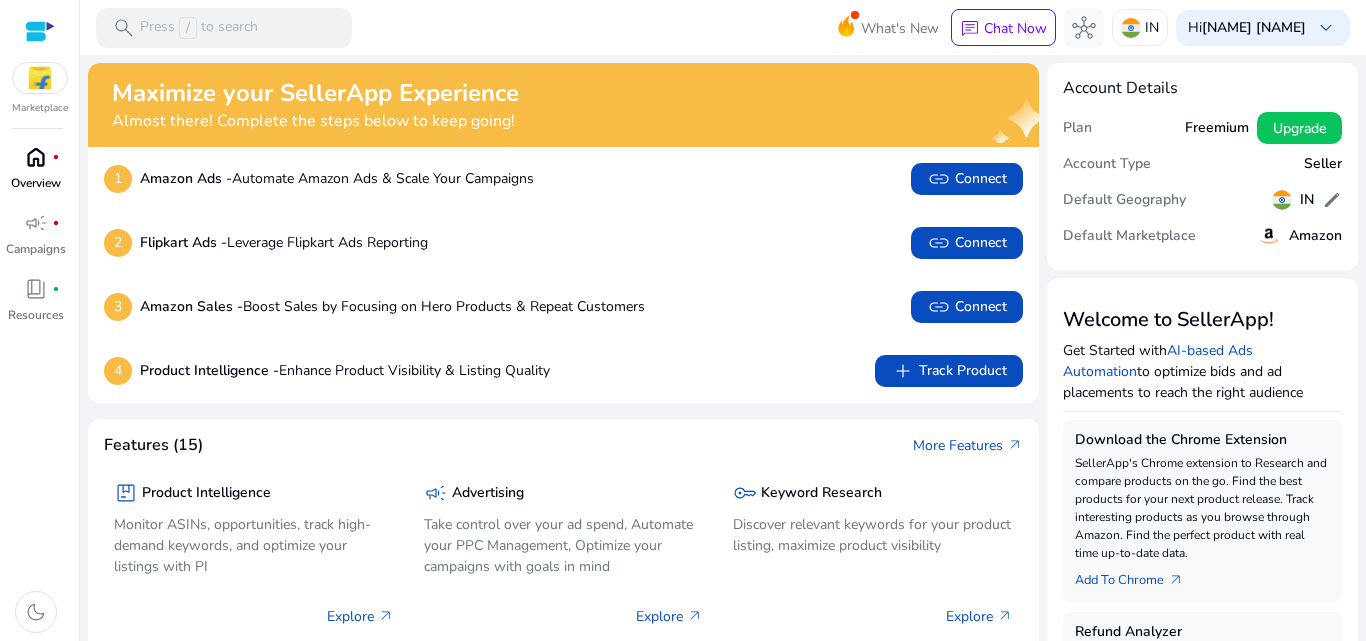 click on "home" at bounding box center [36, 157] 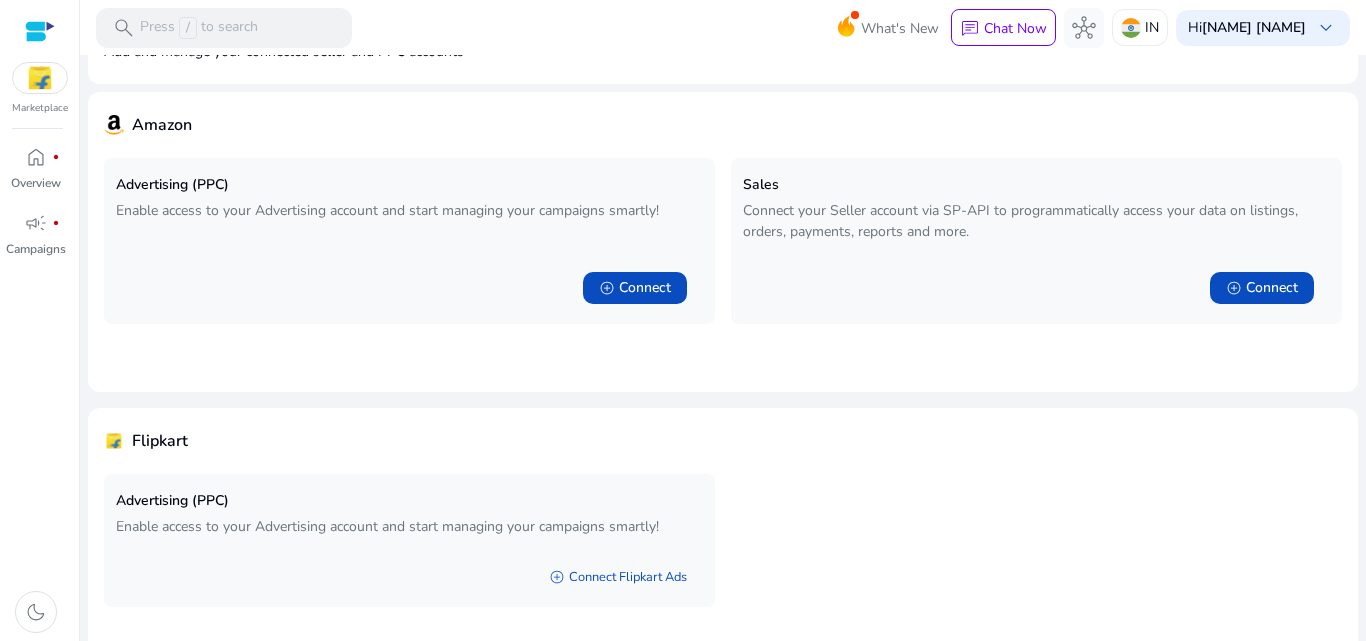 scroll, scrollTop: 0, scrollLeft: 0, axis: both 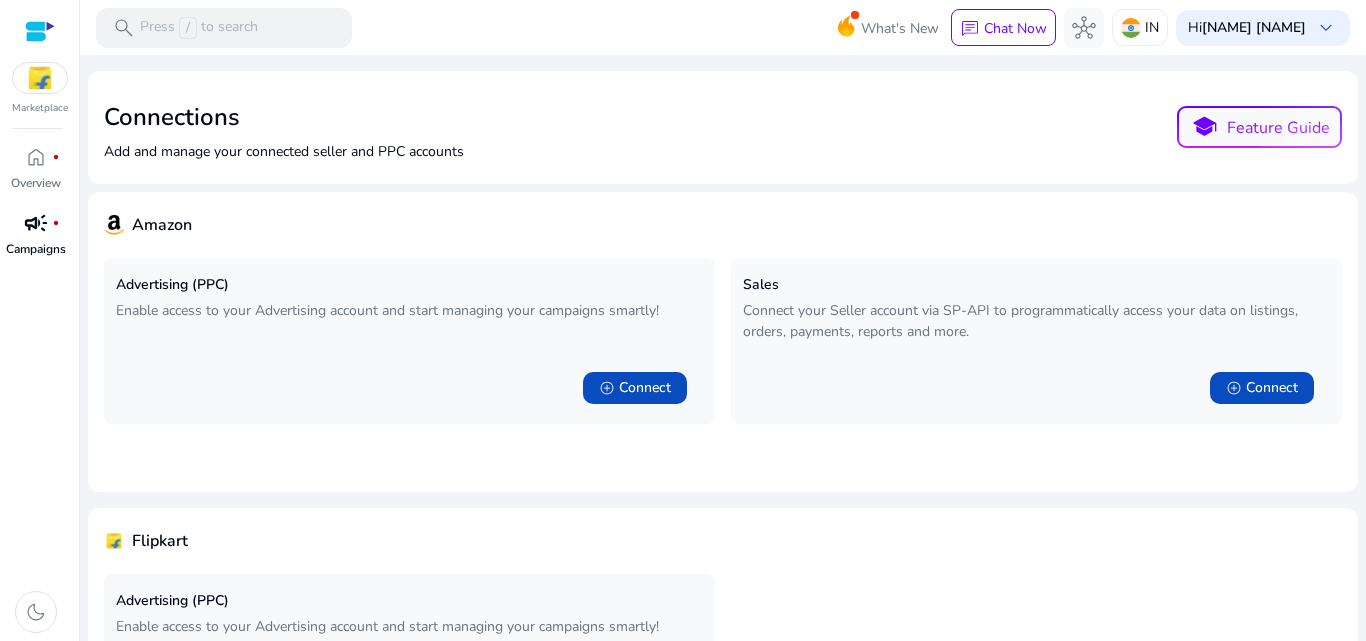 click on "campaign   fiber_manual_record" at bounding box center [36, 223] 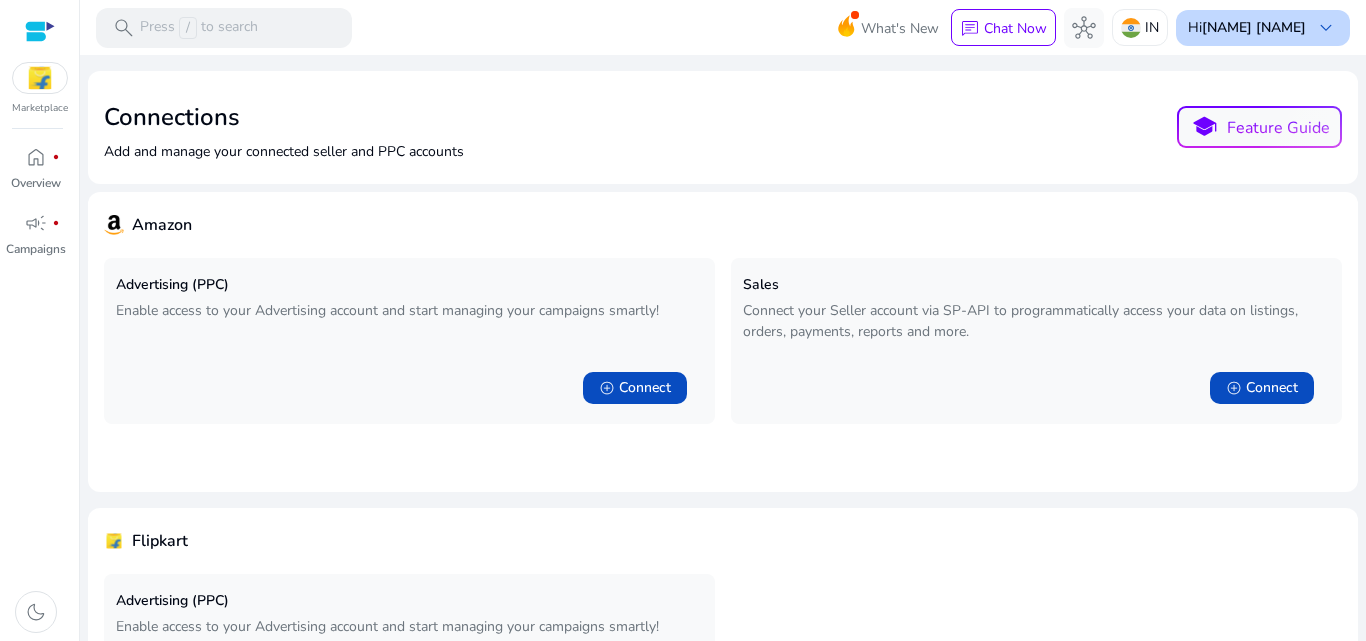click on "[NAME] [NAME]" at bounding box center [1254, 27] 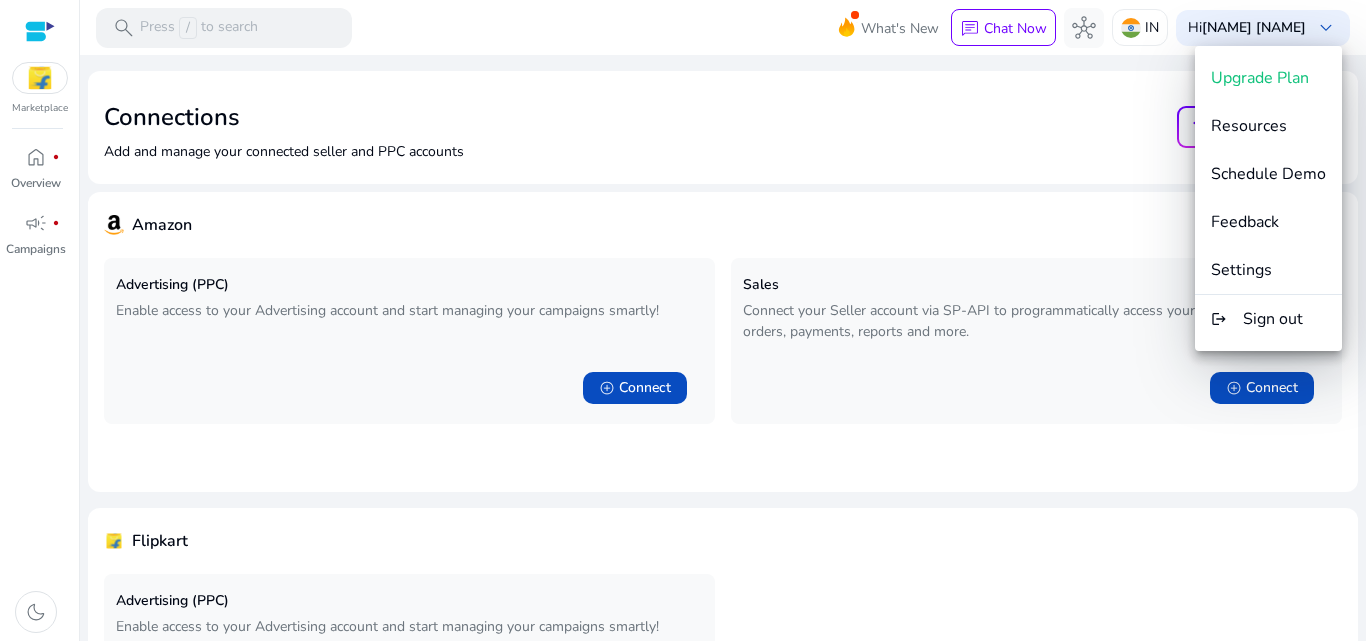 click at bounding box center (683, 320) 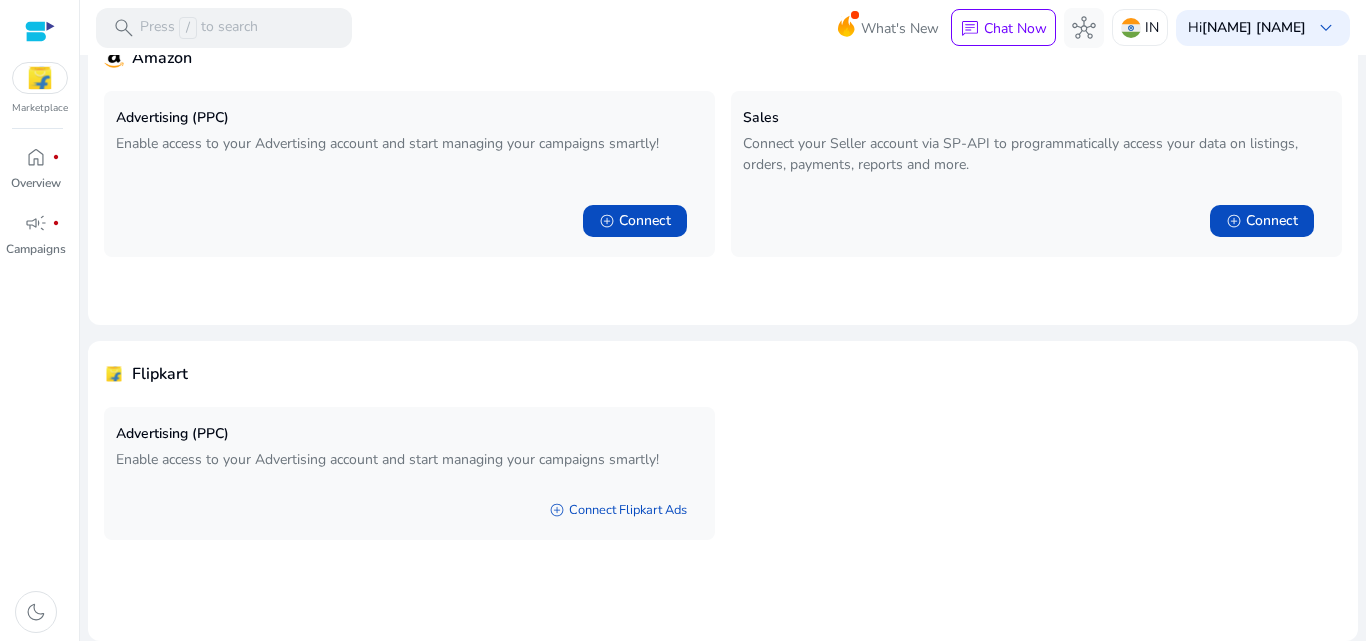 scroll, scrollTop: 0, scrollLeft: 0, axis: both 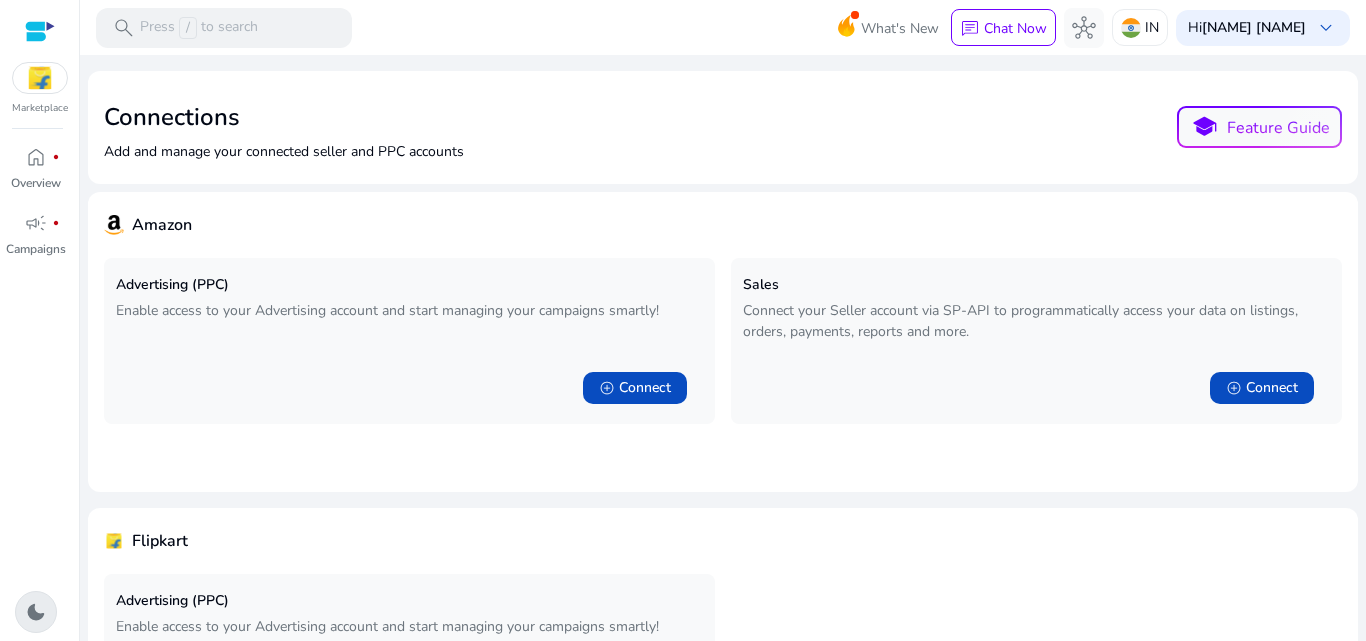 click on "dark_mode" at bounding box center [36, 612] 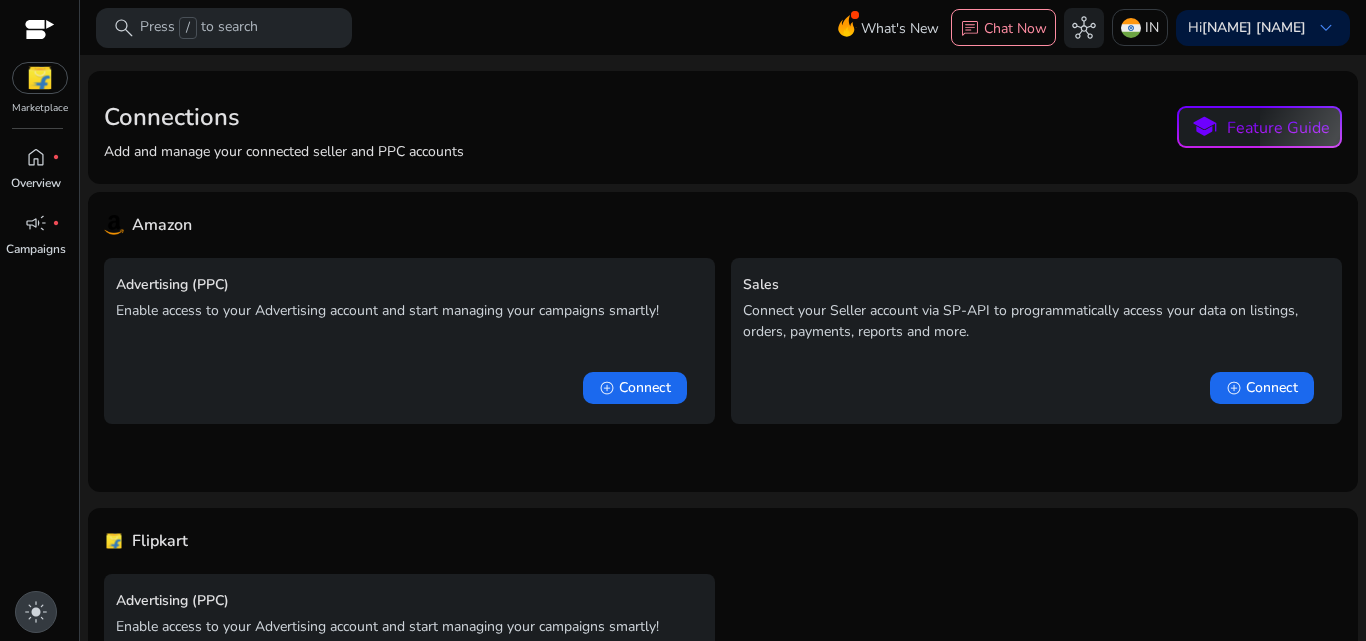 click on "light_mode" at bounding box center [36, 612] 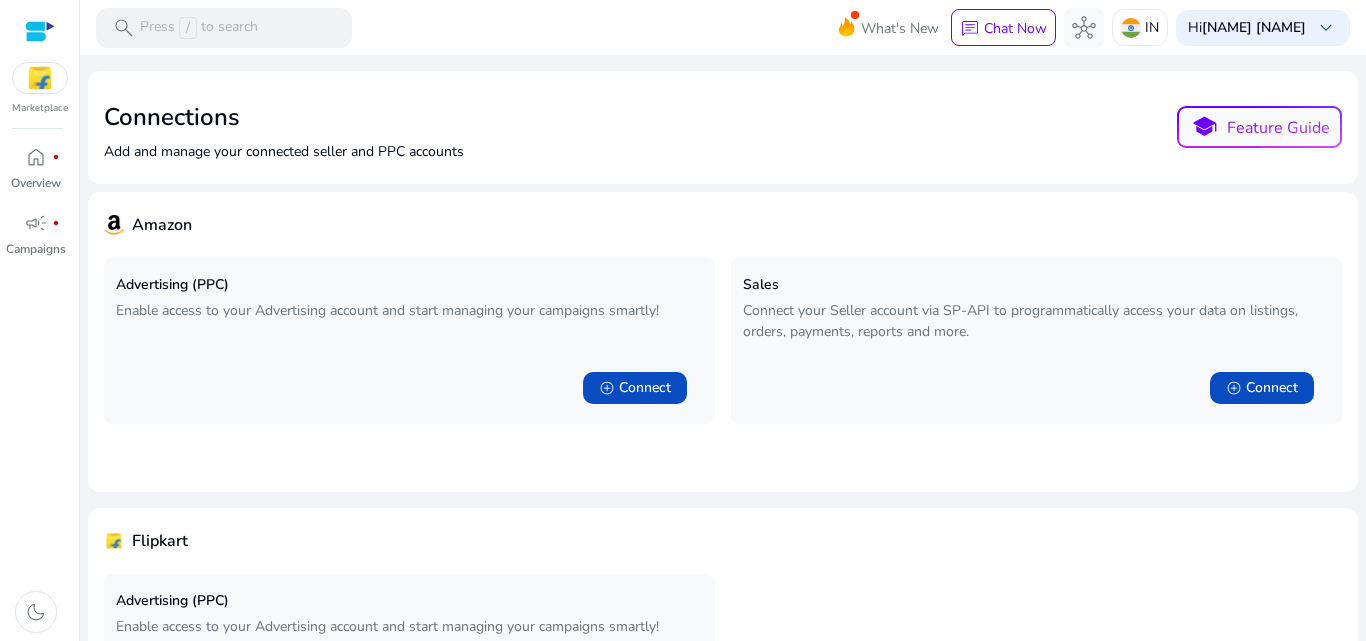 click at bounding box center (40, 78) 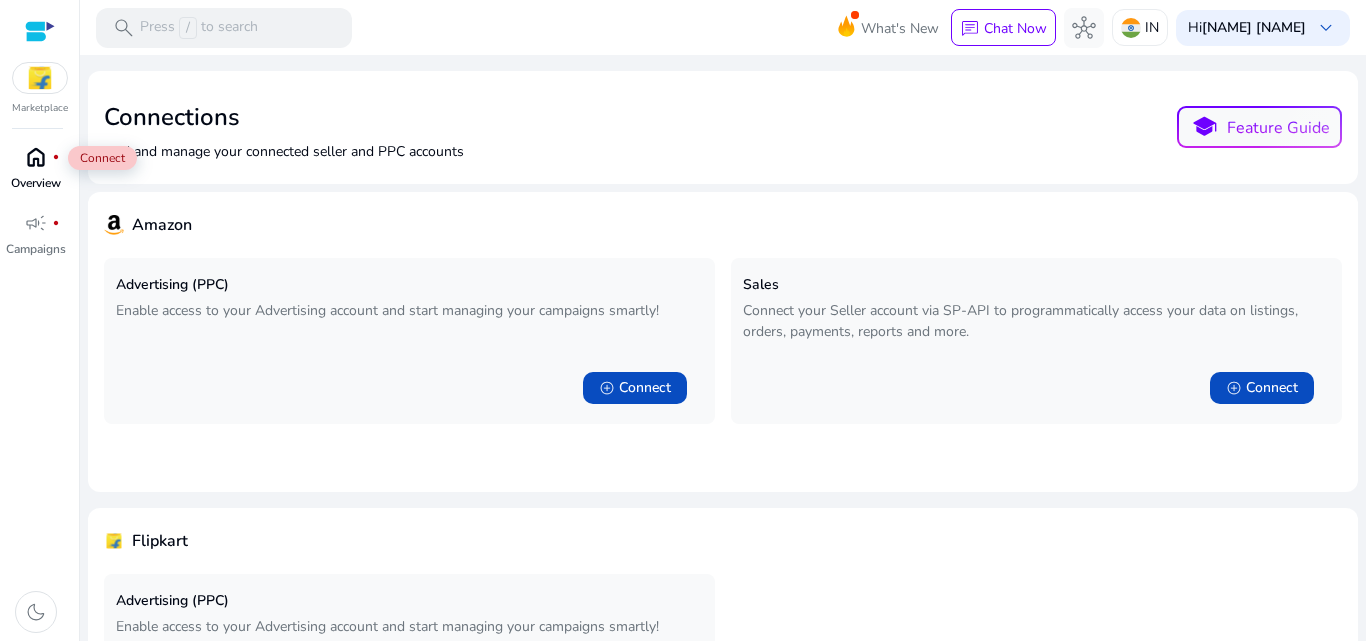 click on "home" at bounding box center (36, 157) 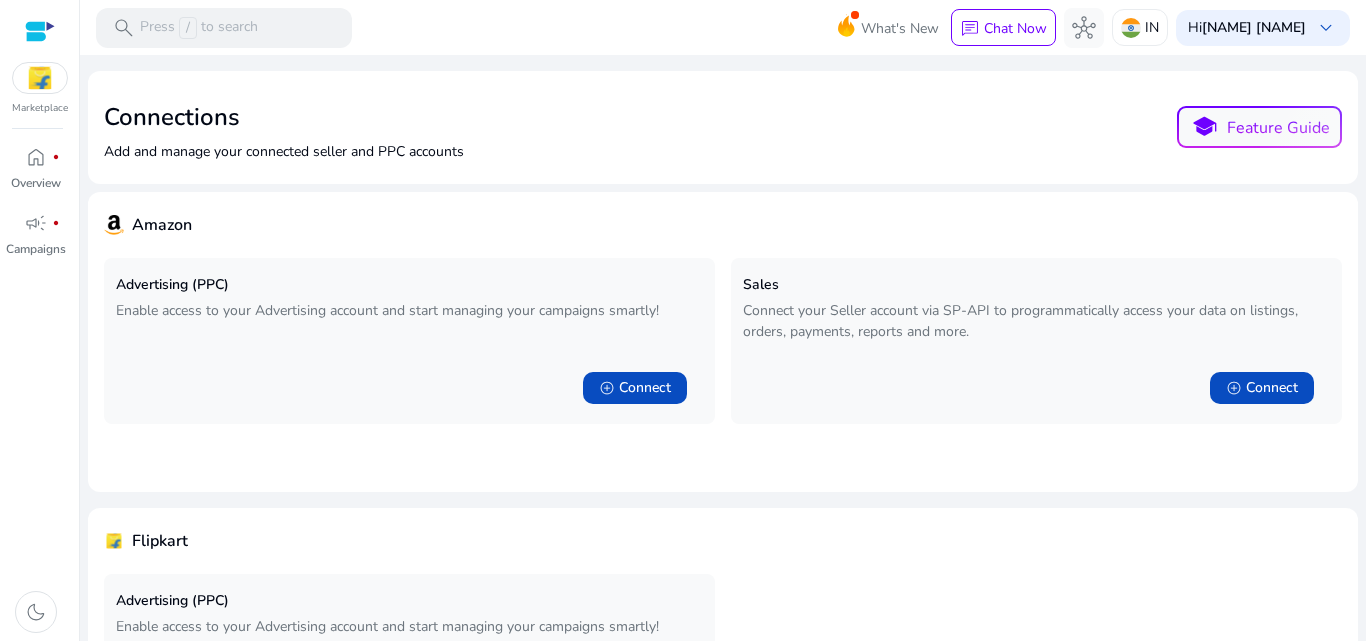 scroll, scrollTop: 167, scrollLeft: 0, axis: vertical 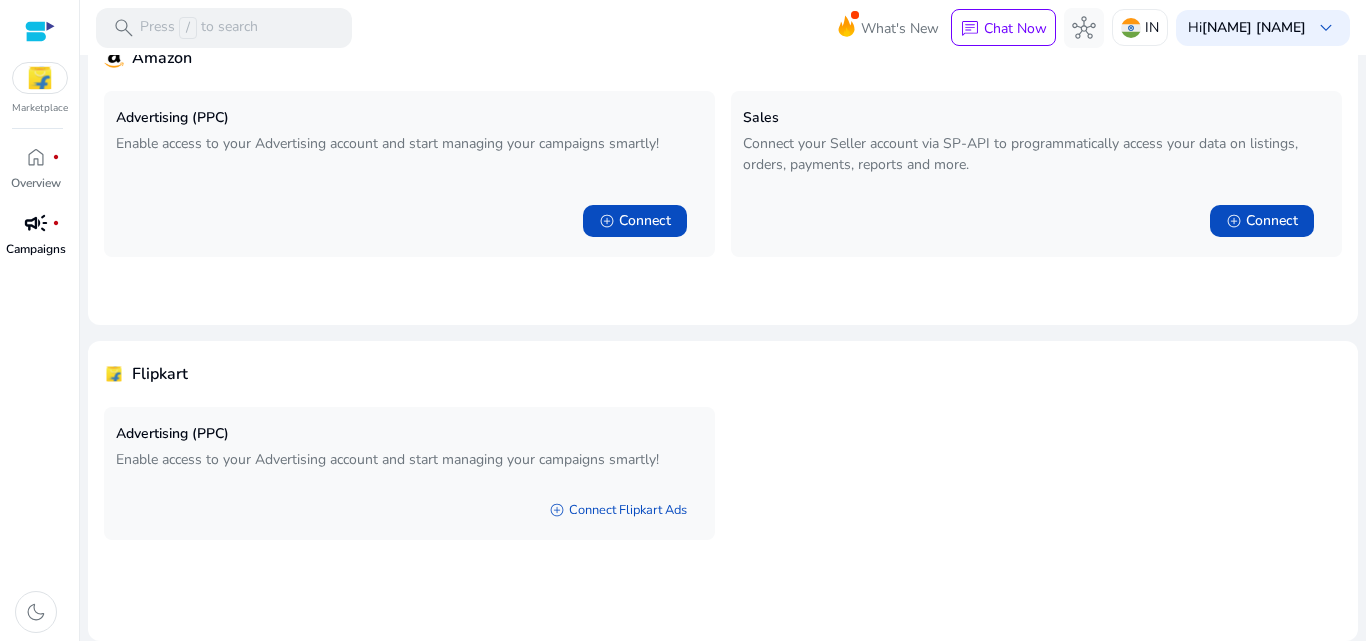 click on "Campaigns" at bounding box center (36, 249) 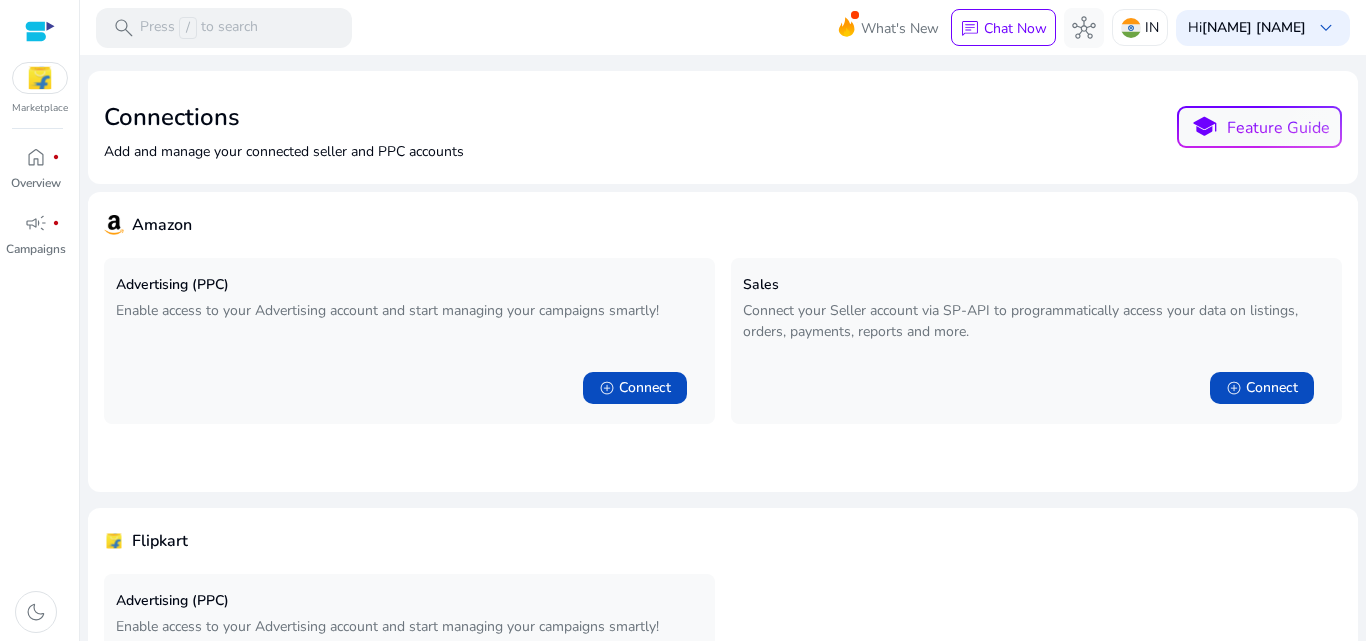 scroll, scrollTop: 167, scrollLeft: 0, axis: vertical 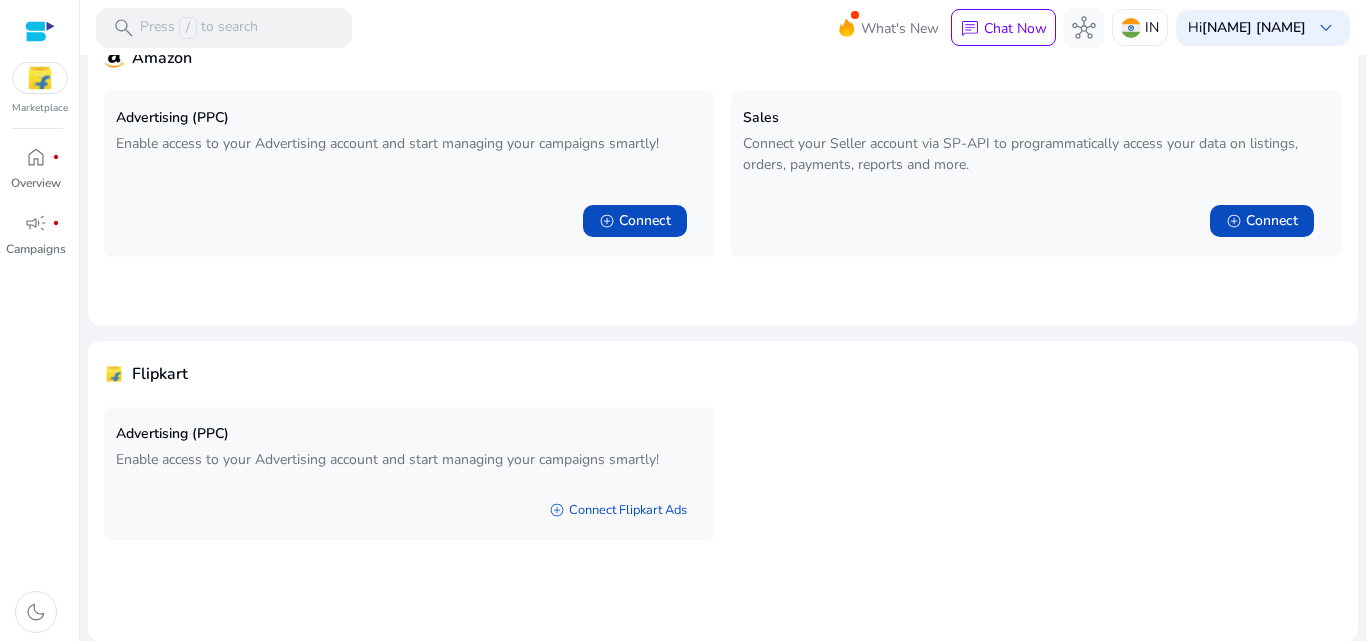click at bounding box center (40, 31) 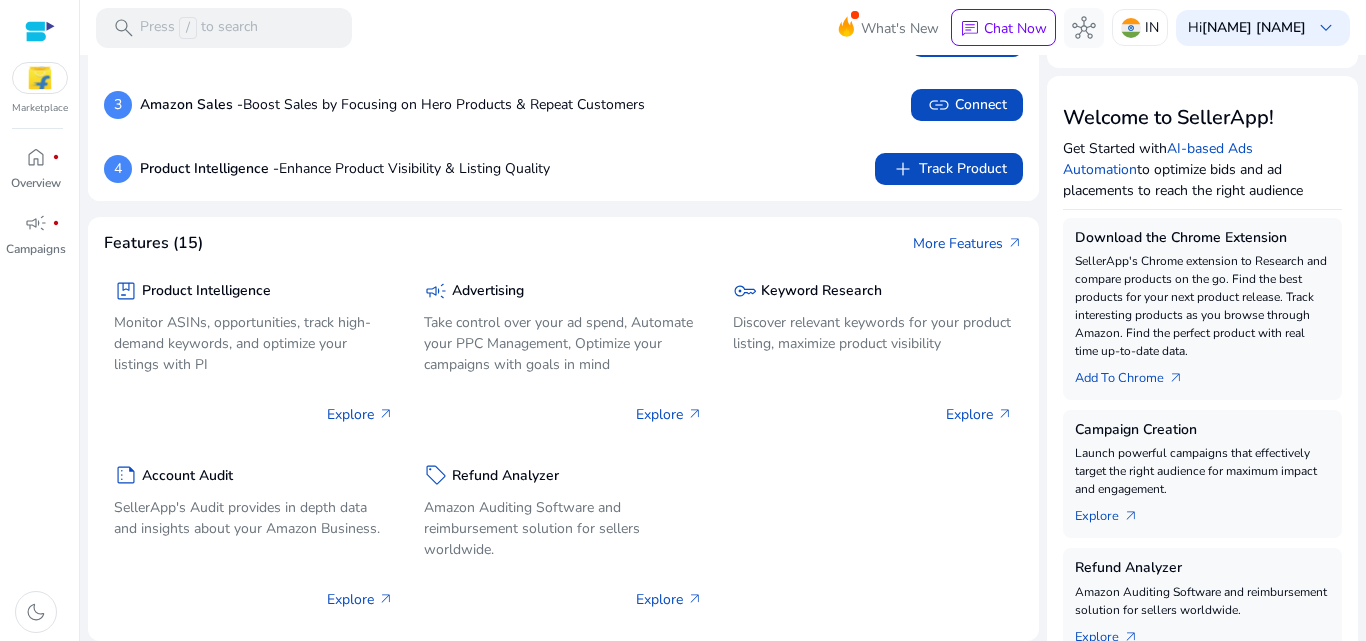 scroll, scrollTop: 200, scrollLeft: 0, axis: vertical 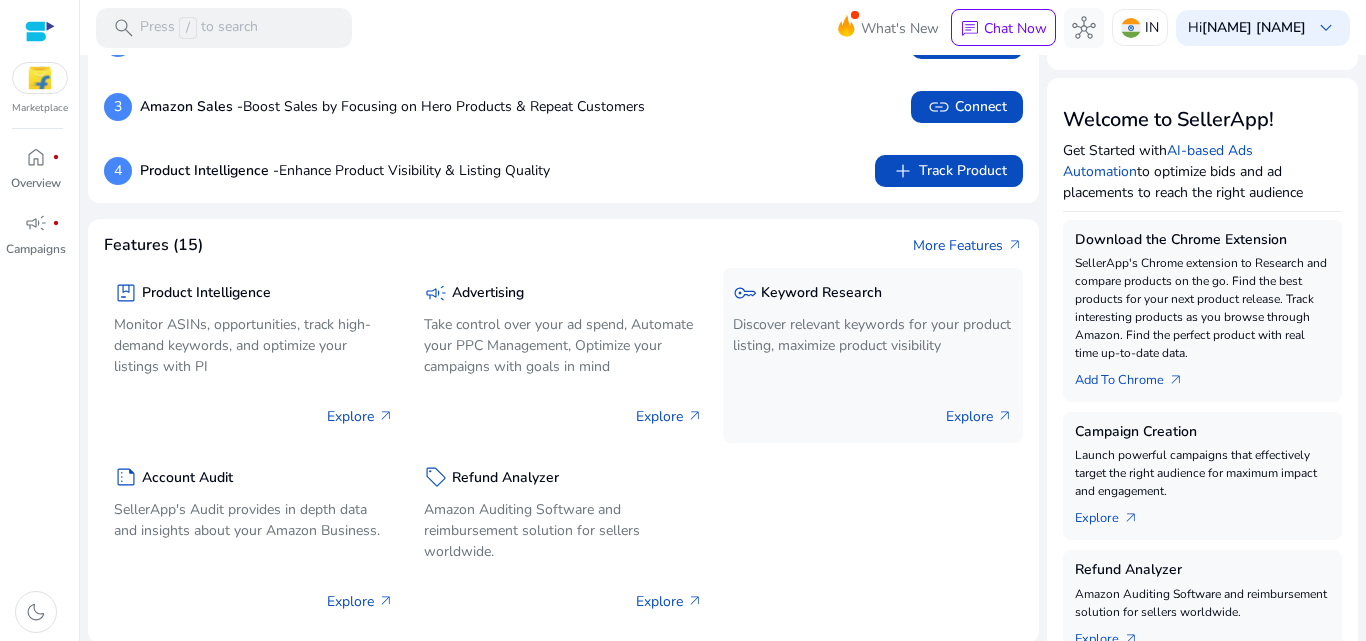click on "Discover relevant keywords for your product listing, maximize product visibility" 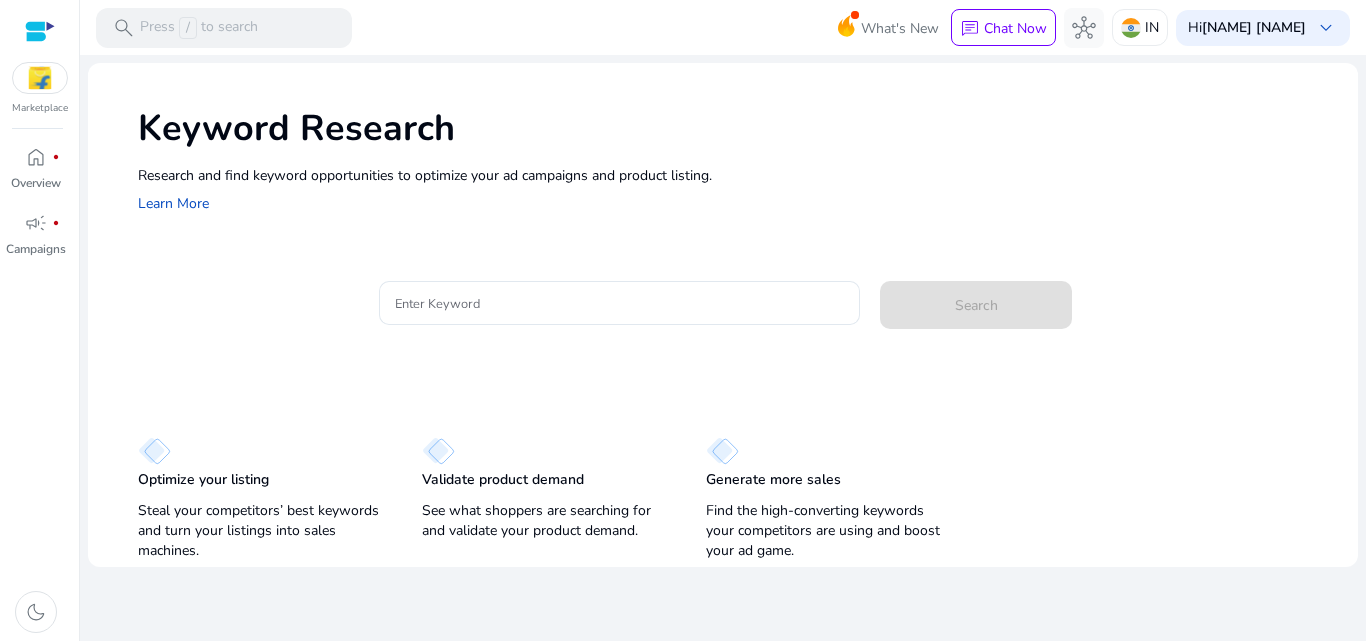 scroll, scrollTop: 0, scrollLeft: 0, axis: both 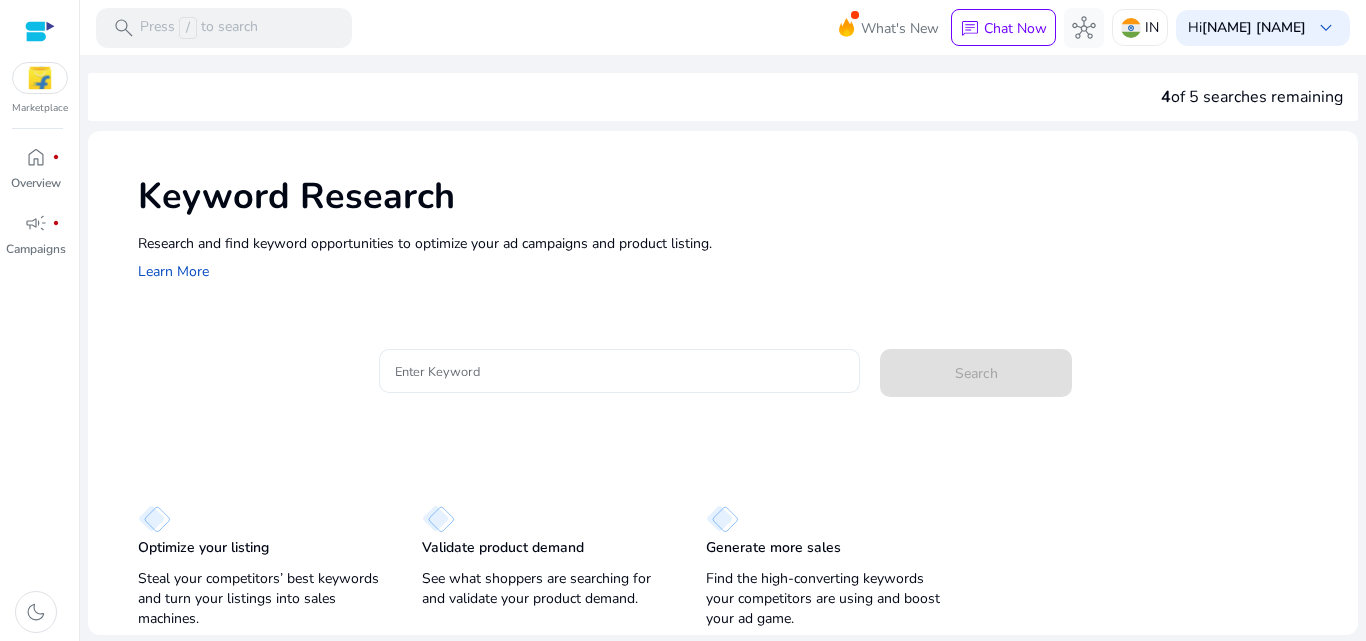click on "Enter Keyword" at bounding box center [620, 371] 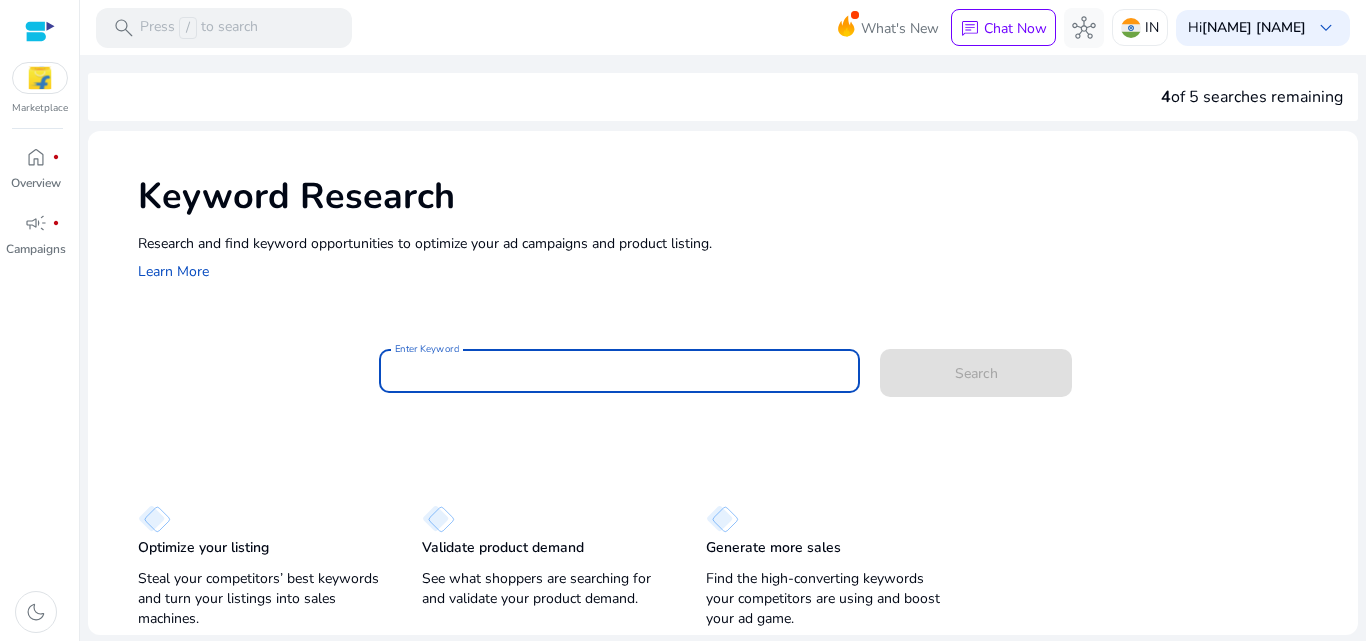paste on "**********" 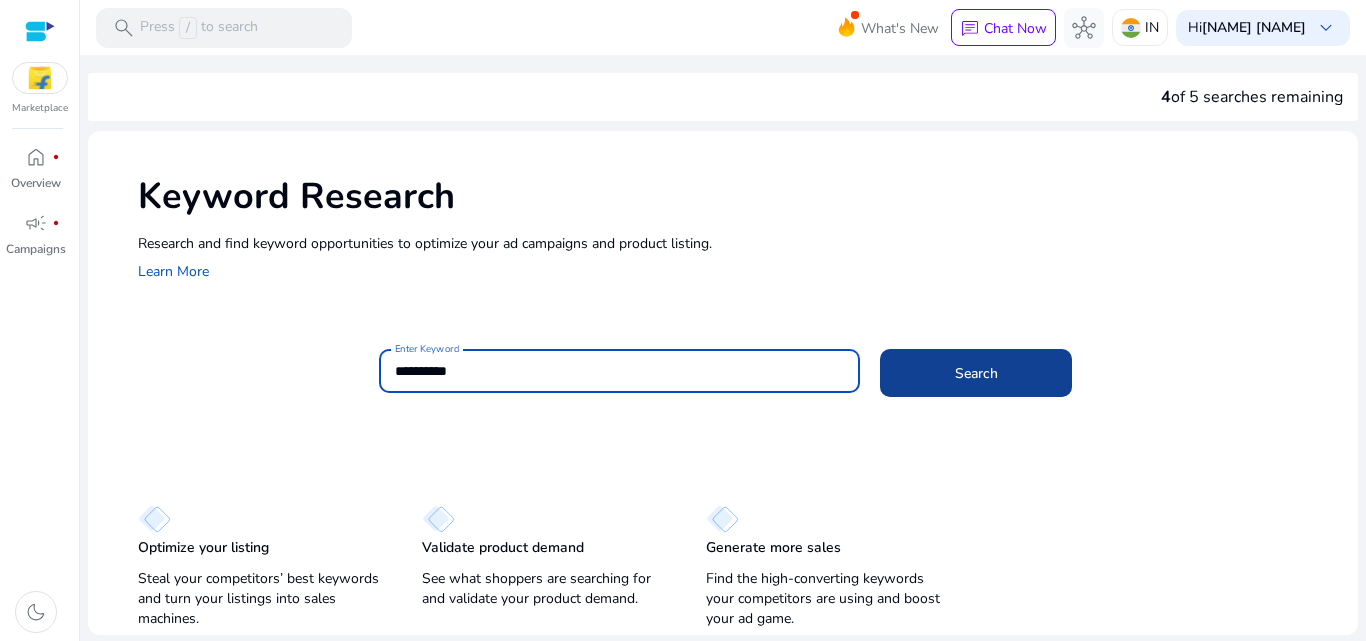 type on "**********" 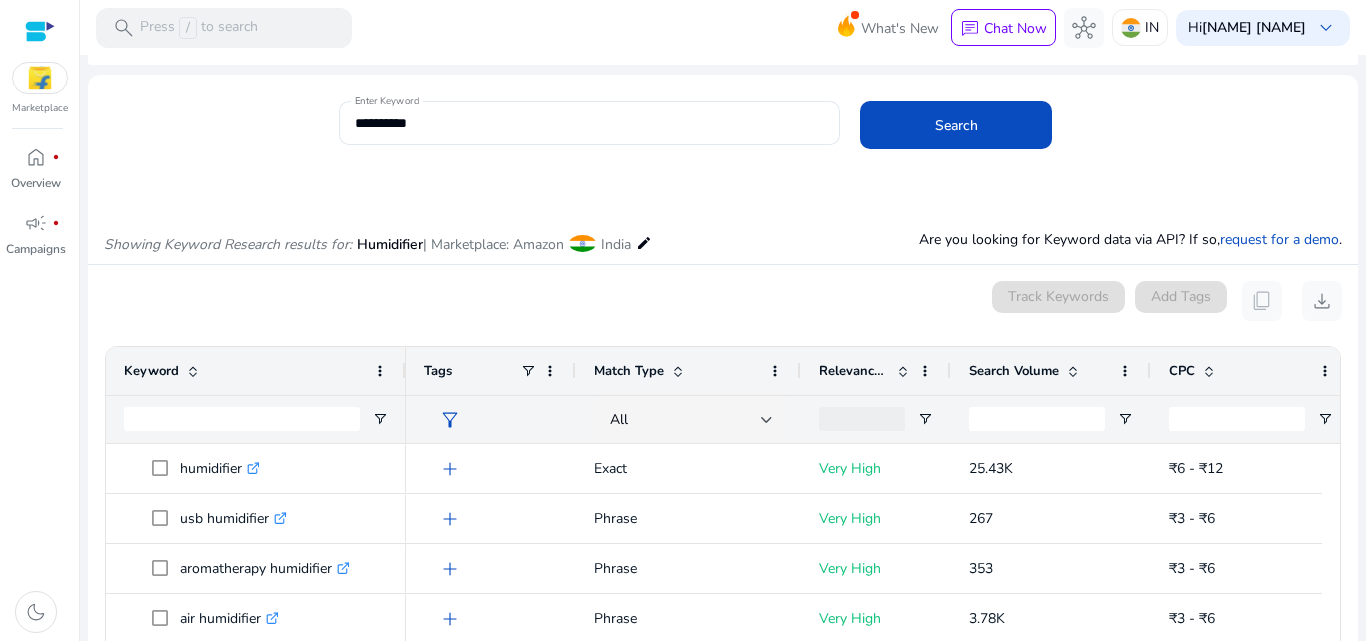scroll, scrollTop: 38, scrollLeft: 0, axis: vertical 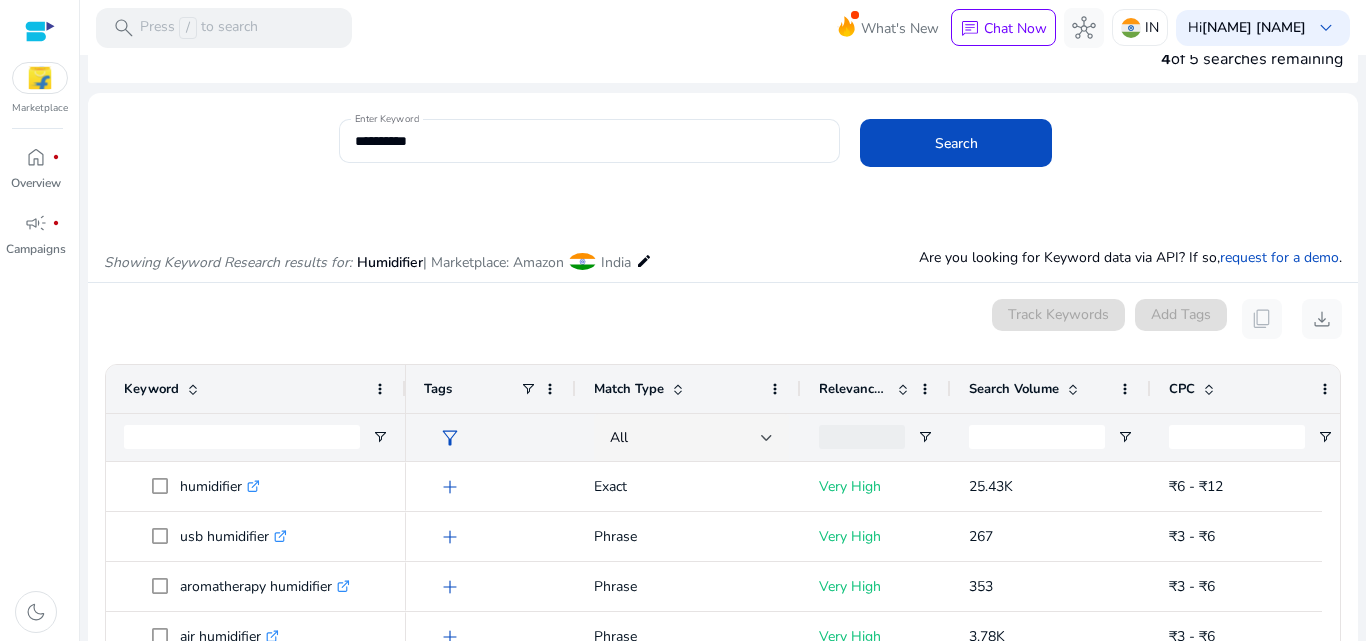 click at bounding box center [40, 78] 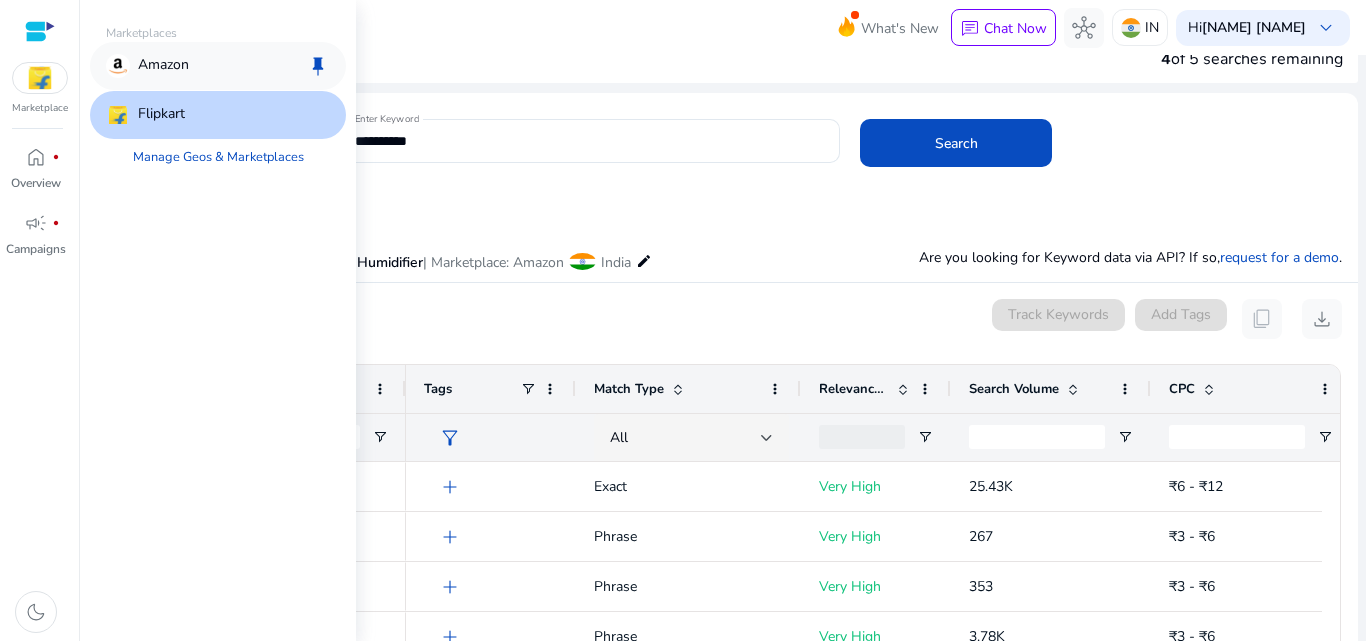 click on "Amazon   keep" at bounding box center (218, 66) 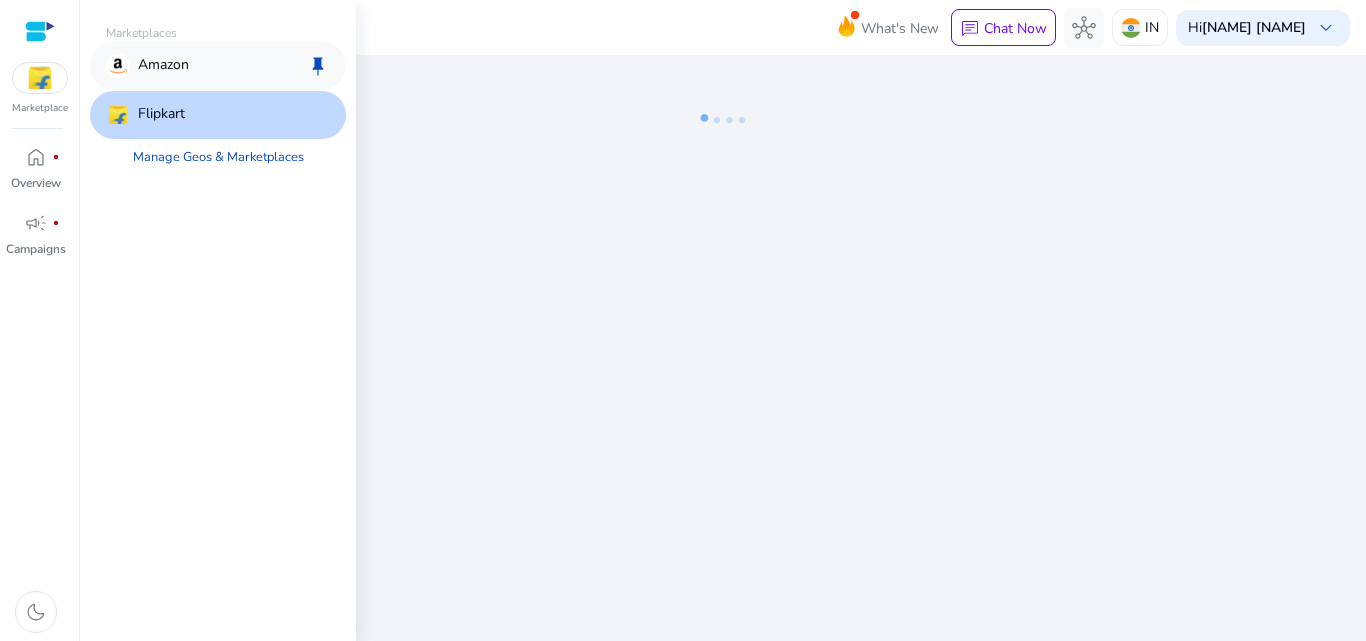 scroll, scrollTop: 0, scrollLeft: 0, axis: both 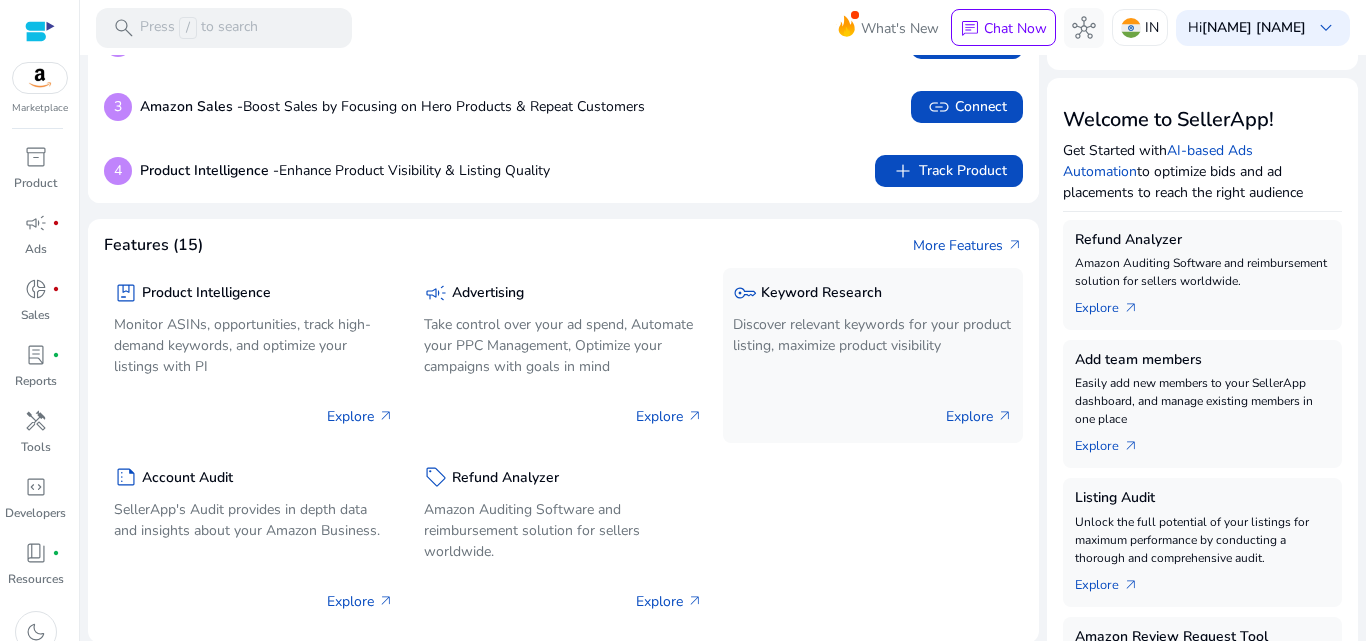 click on "Discover relevant keywords for your product listing, maximize product visibility" 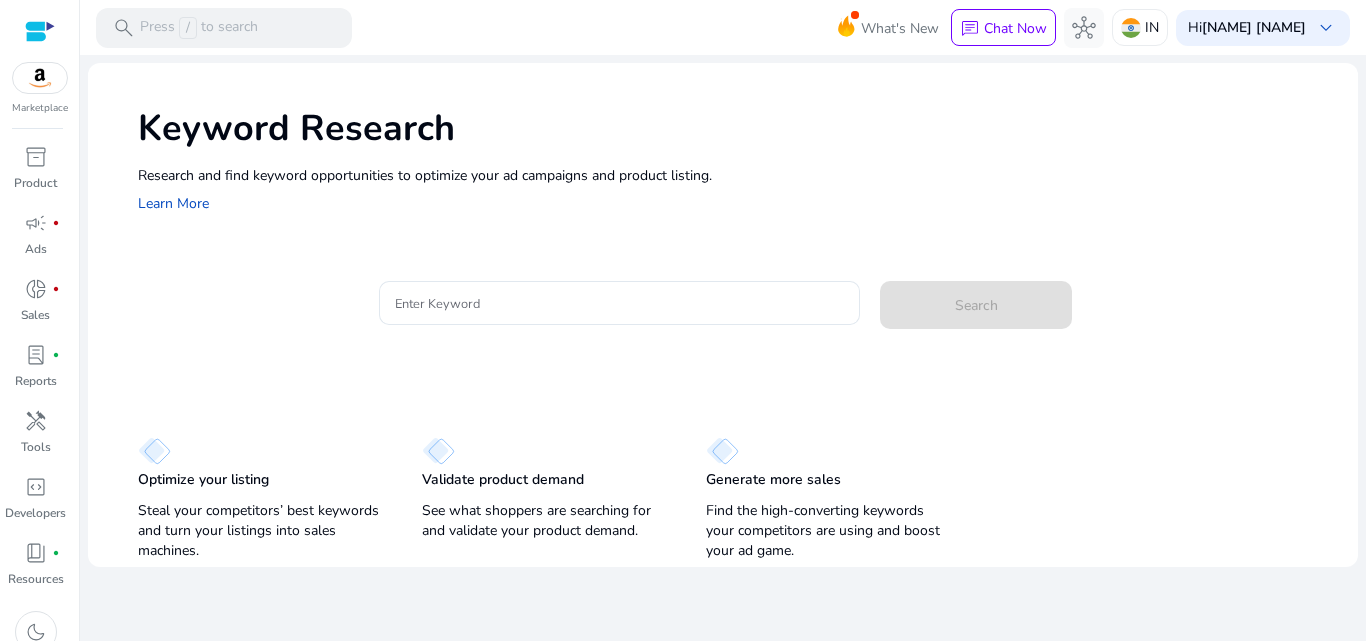 scroll, scrollTop: 0, scrollLeft: 0, axis: both 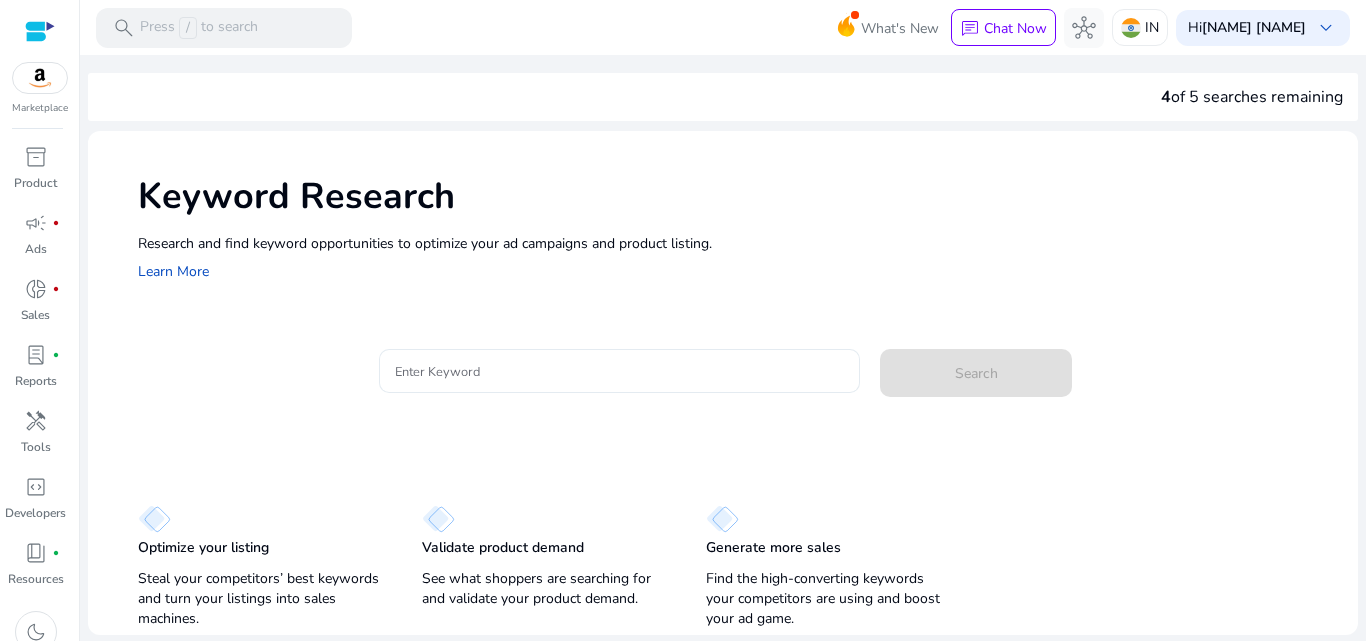 click 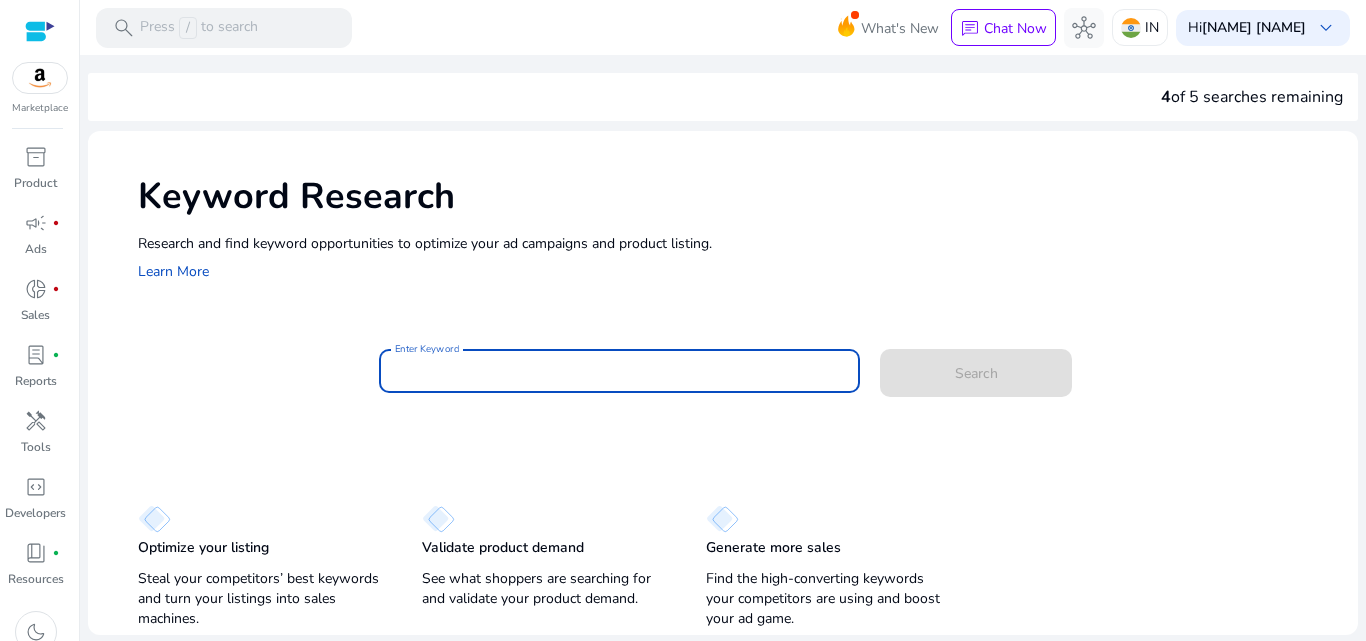 paste on "**********" 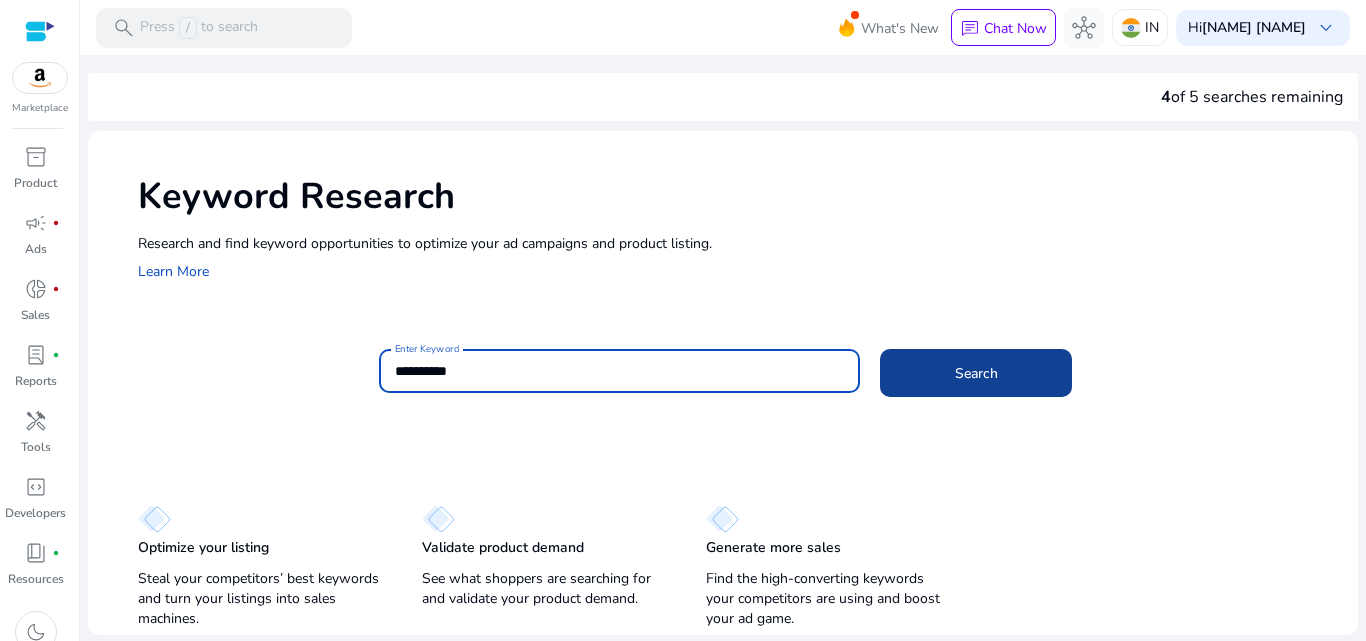 type on "**********" 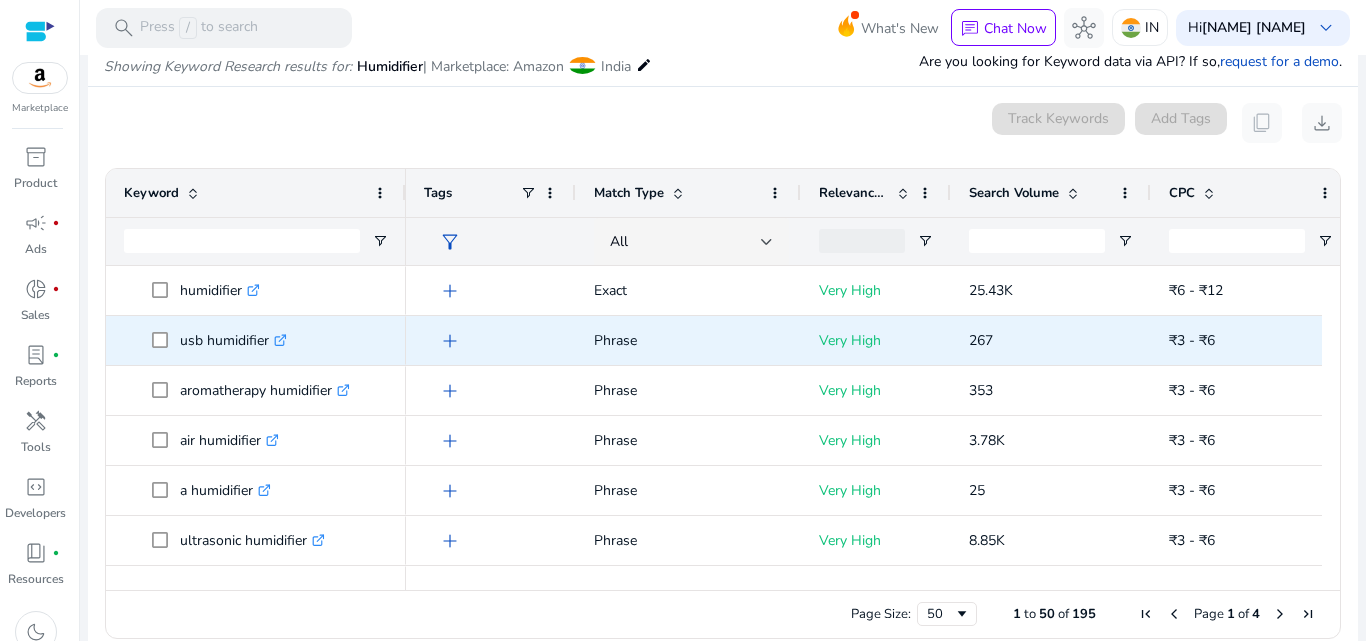 scroll, scrollTop: 238, scrollLeft: 0, axis: vertical 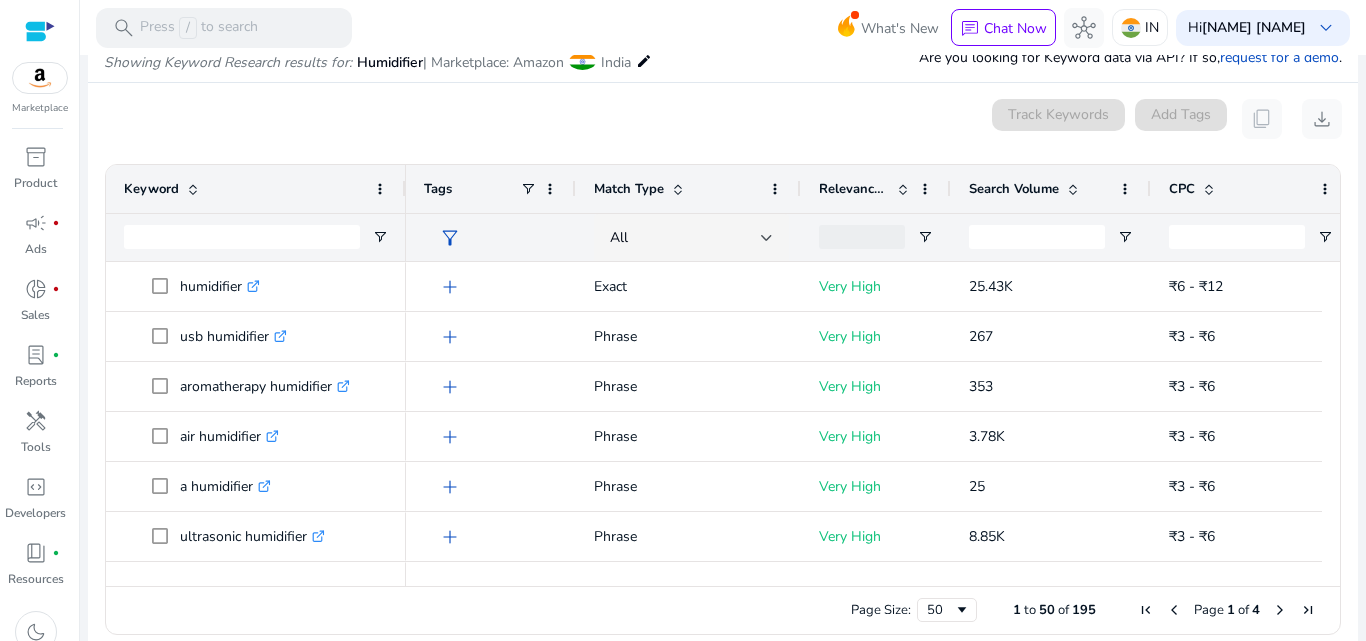 click 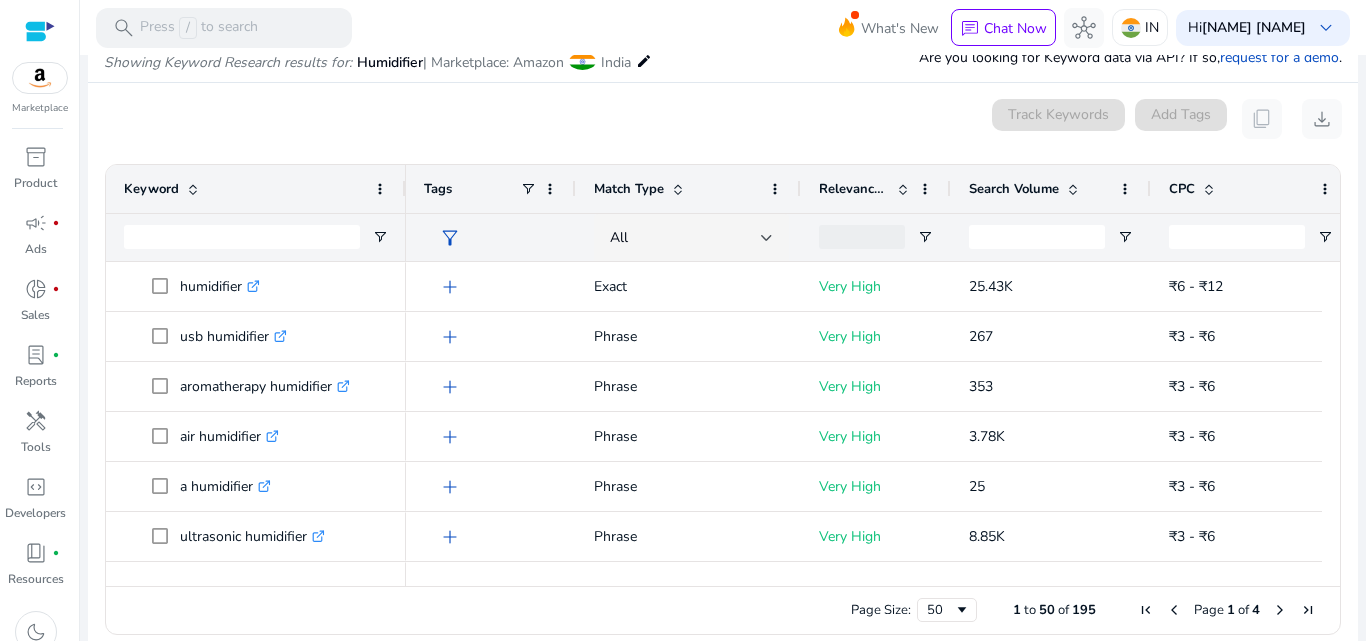click on "edit" at bounding box center (644, 61) 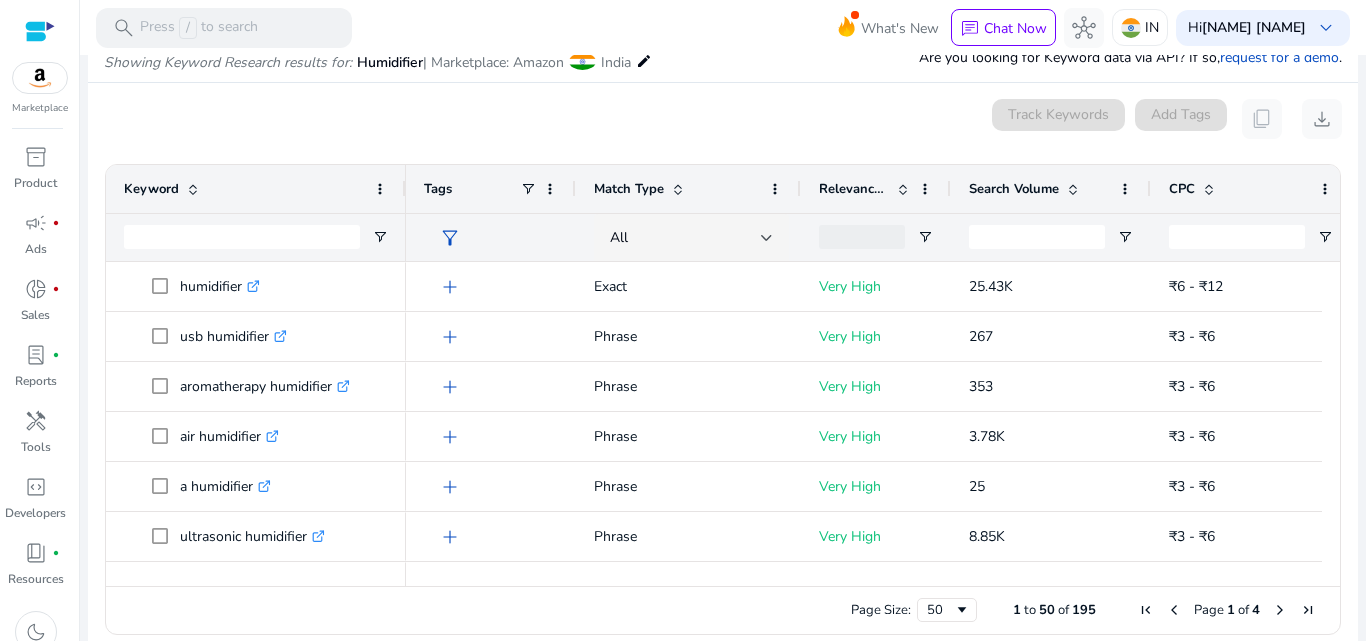 click on "edit" at bounding box center (644, 61) 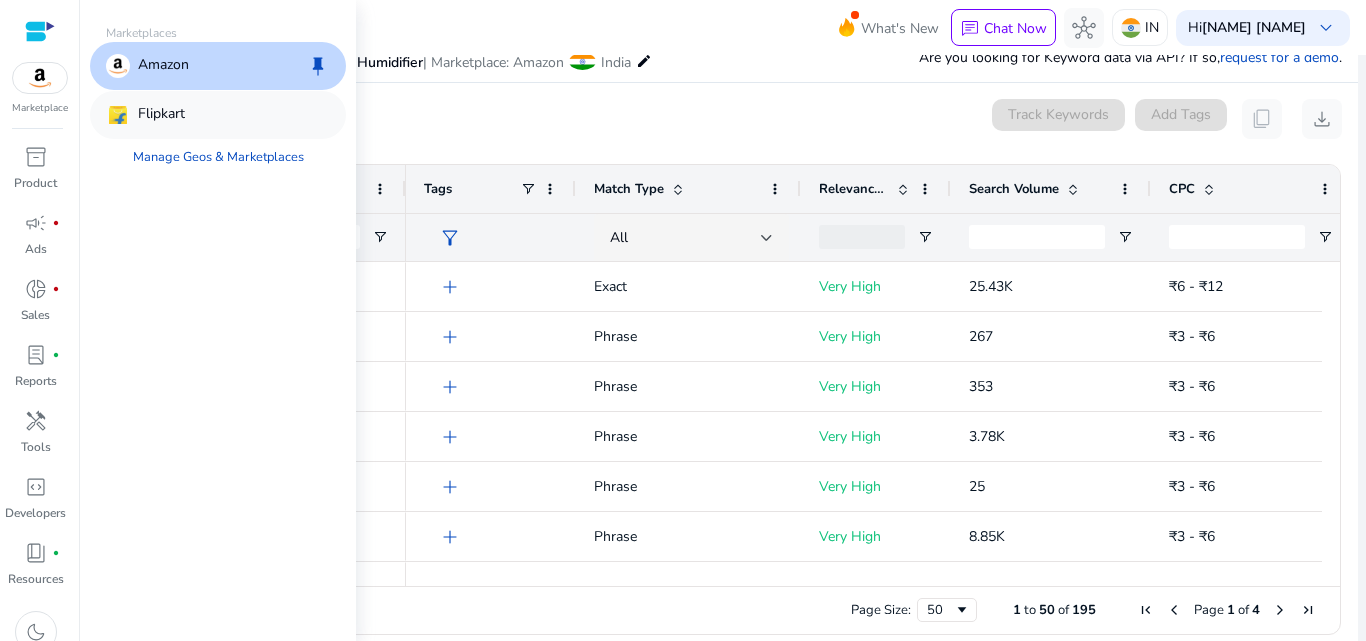 click on "Flipkart" at bounding box center (218, 115) 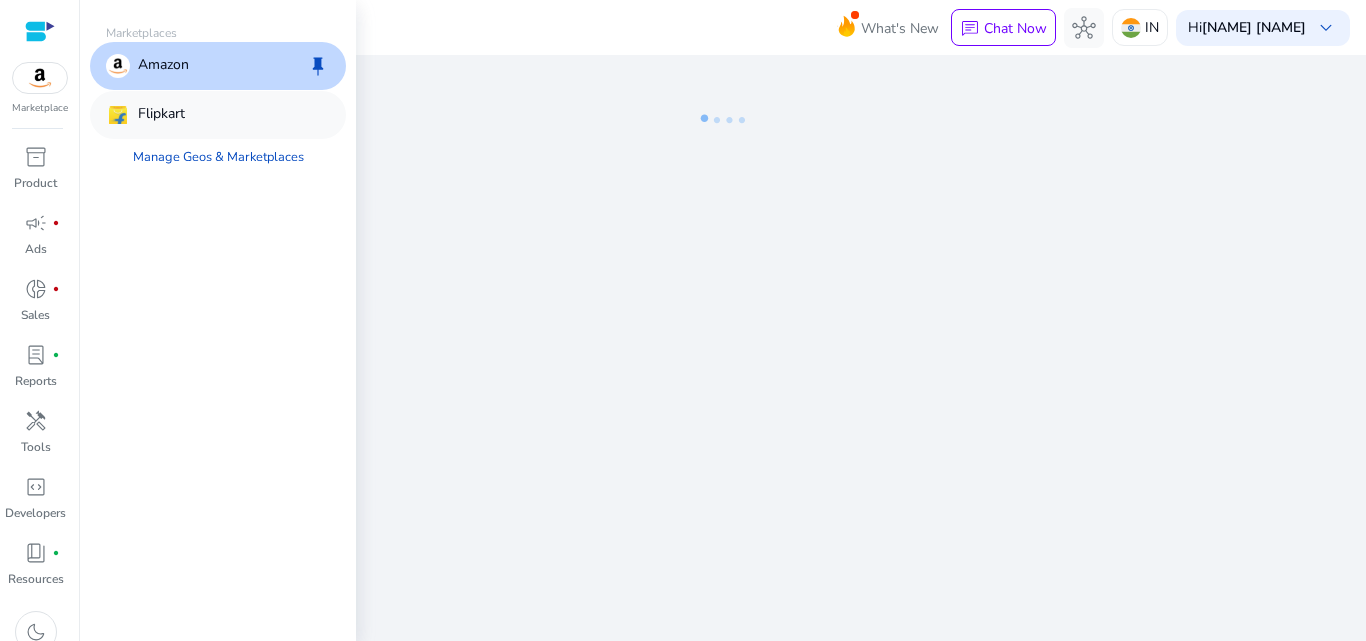 scroll, scrollTop: 0, scrollLeft: 0, axis: both 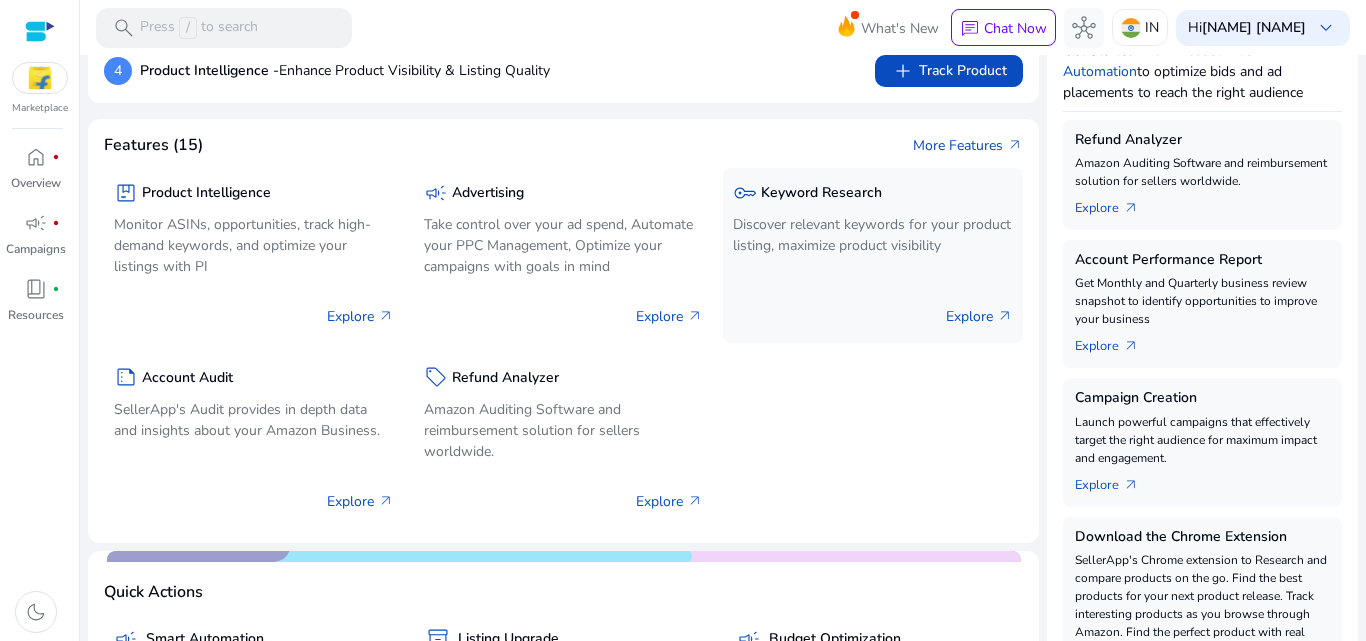 click on "key  Keyword Research" 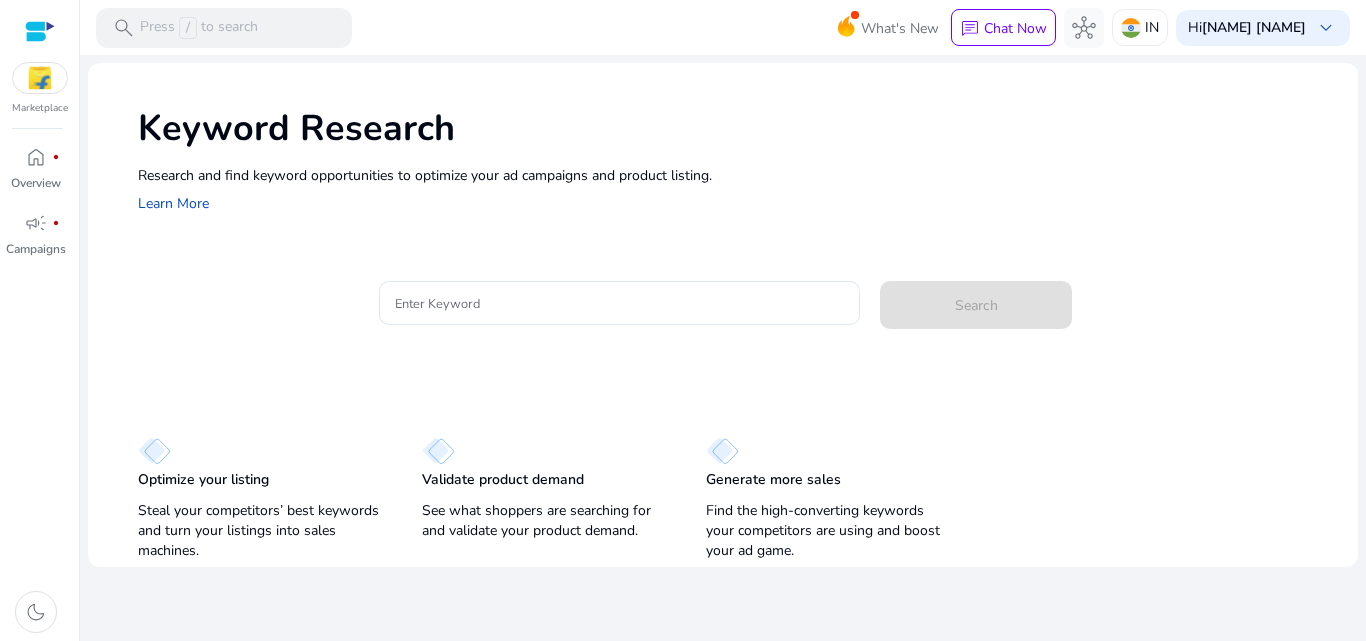 scroll, scrollTop: 0, scrollLeft: 0, axis: both 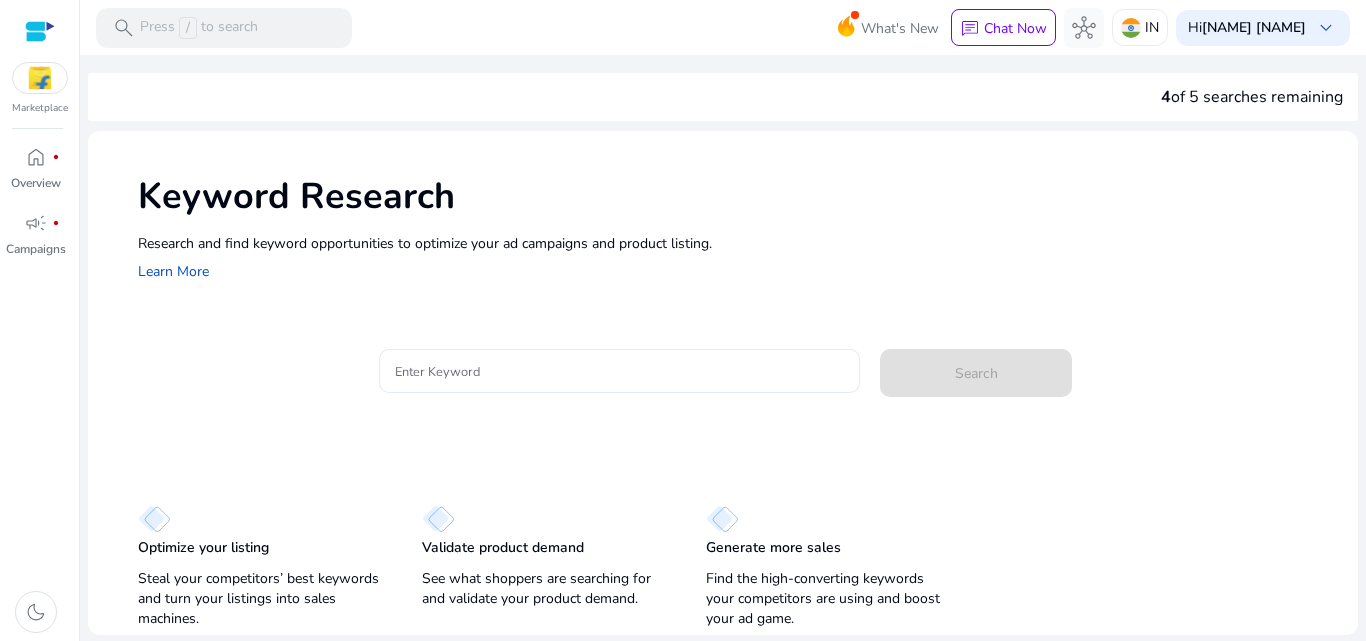 click 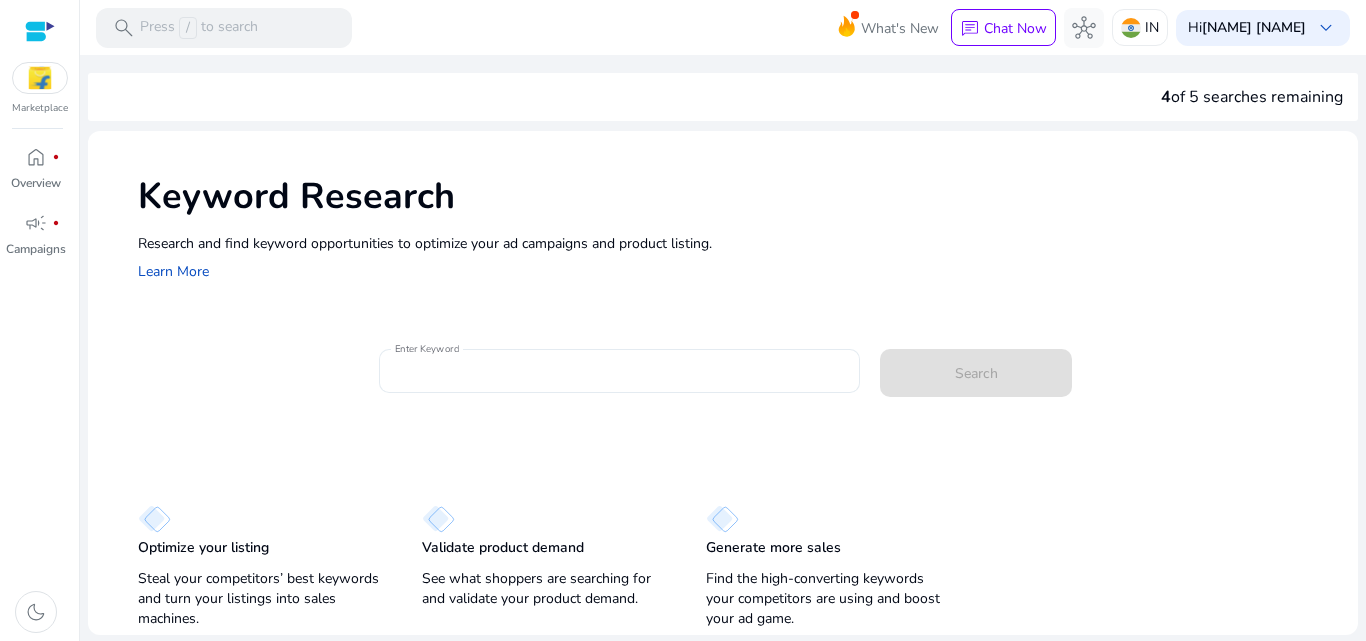 click on "Enter Keyword" at bounding box center [427, 349] 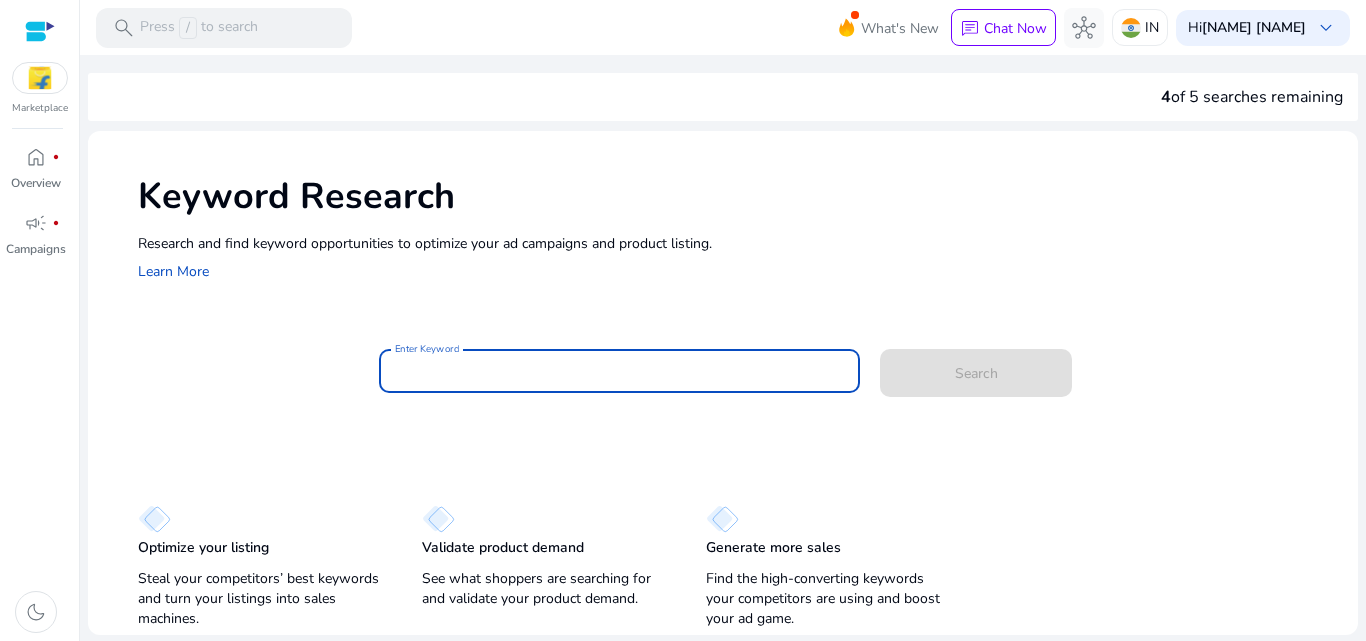 paste on "**********" 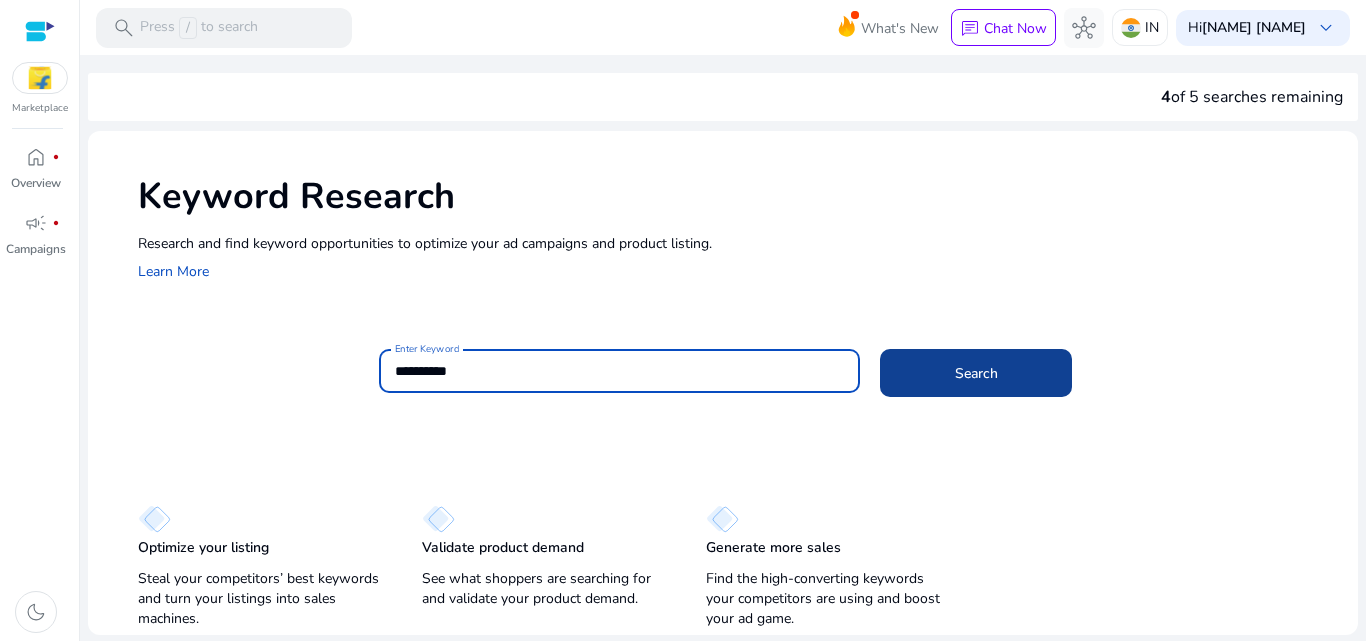 type on "**********" 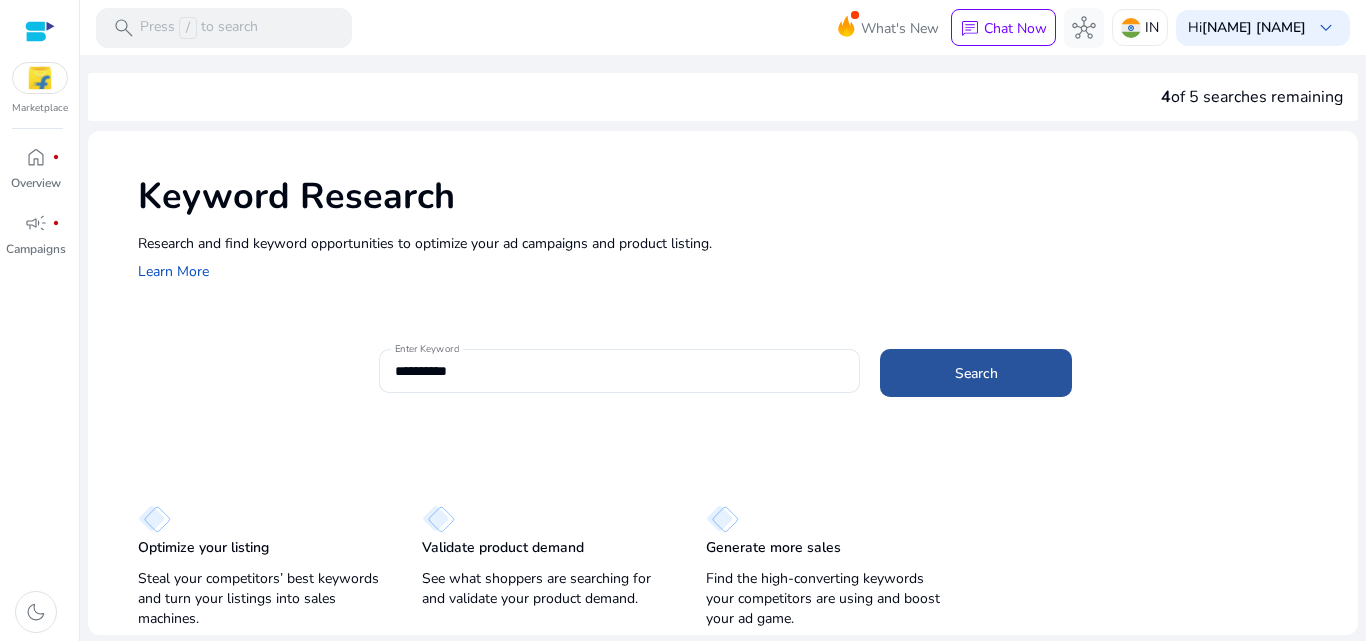 click on "Search" 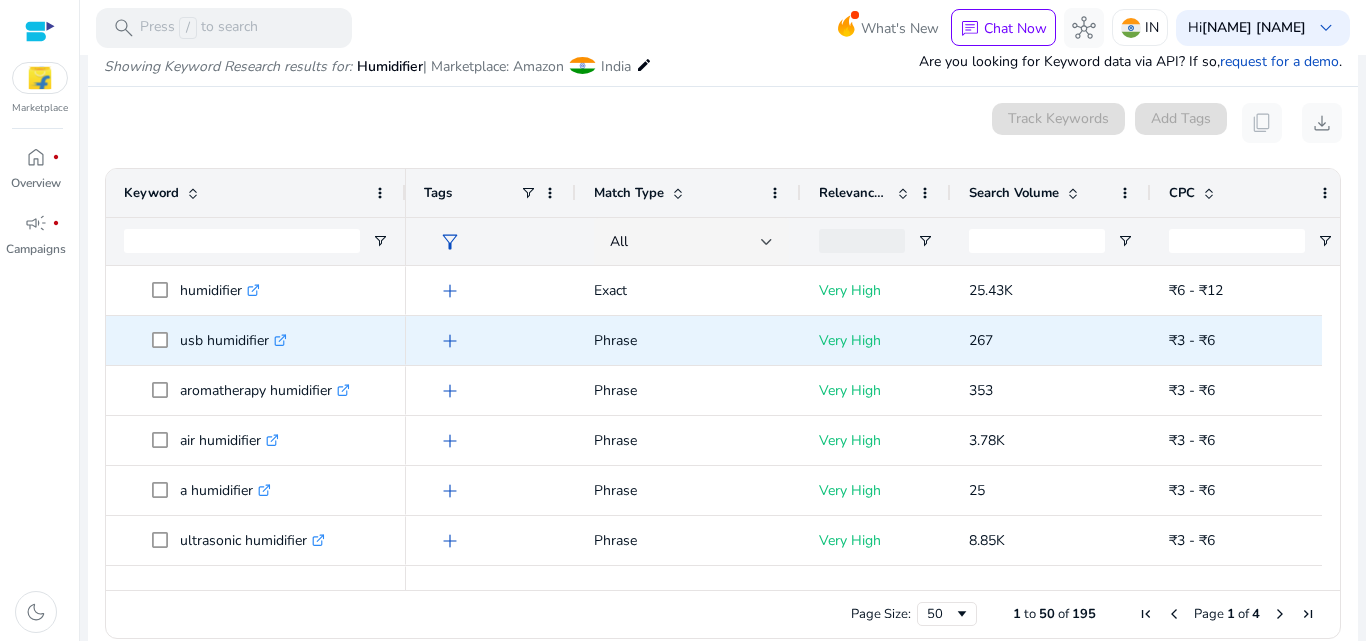 scroll, scrollTop: 238, scrollLeft: 0, axis: vertical 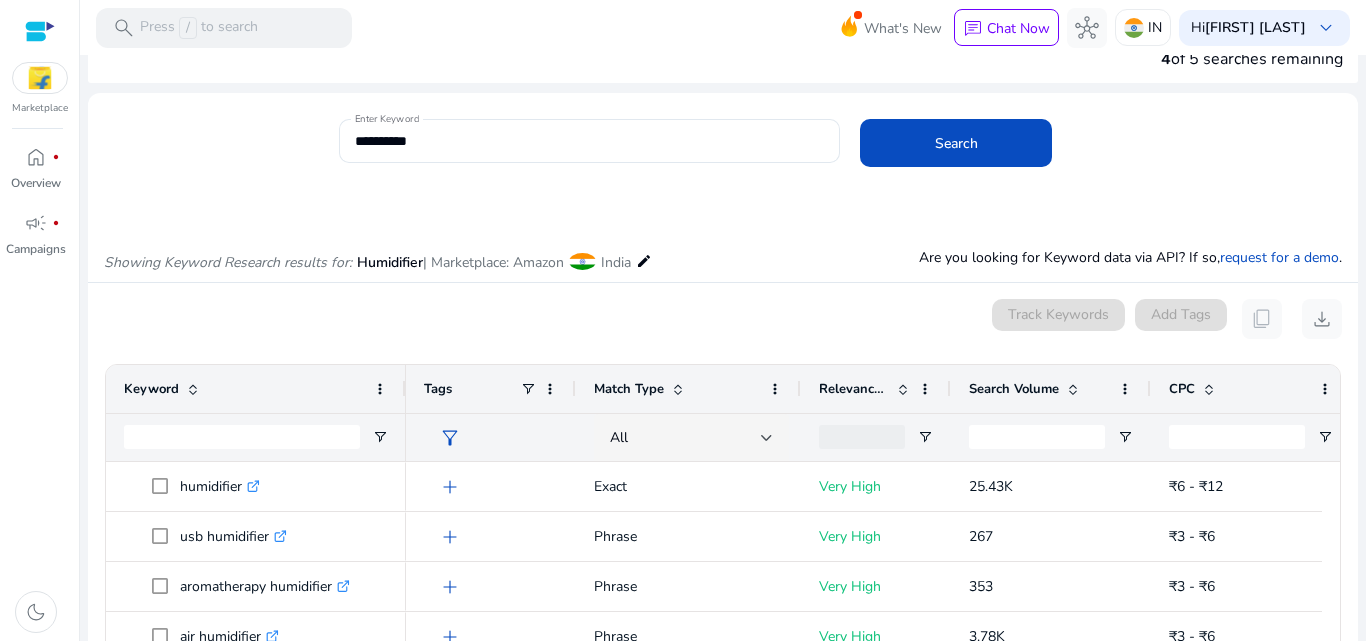 click on "| Marketplace: Amazon" at bounding box center (493, 262) 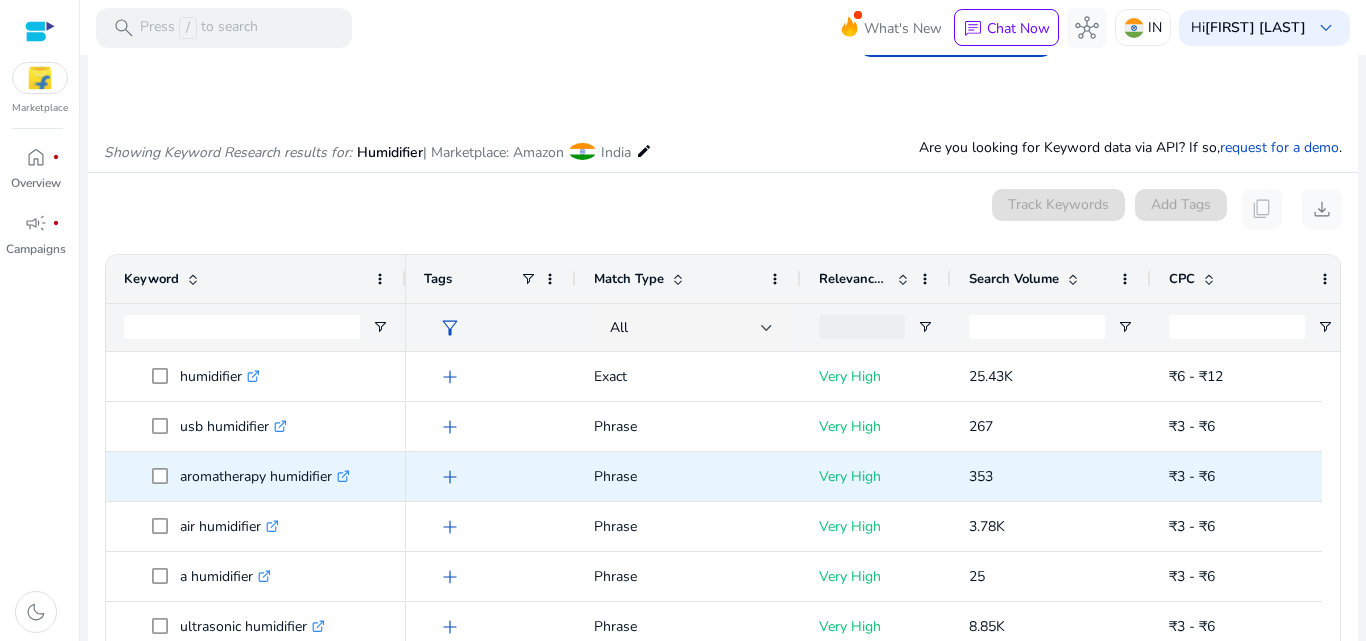 scroll, scrollTop: 238, scrollLeft: 0, axis: vertical 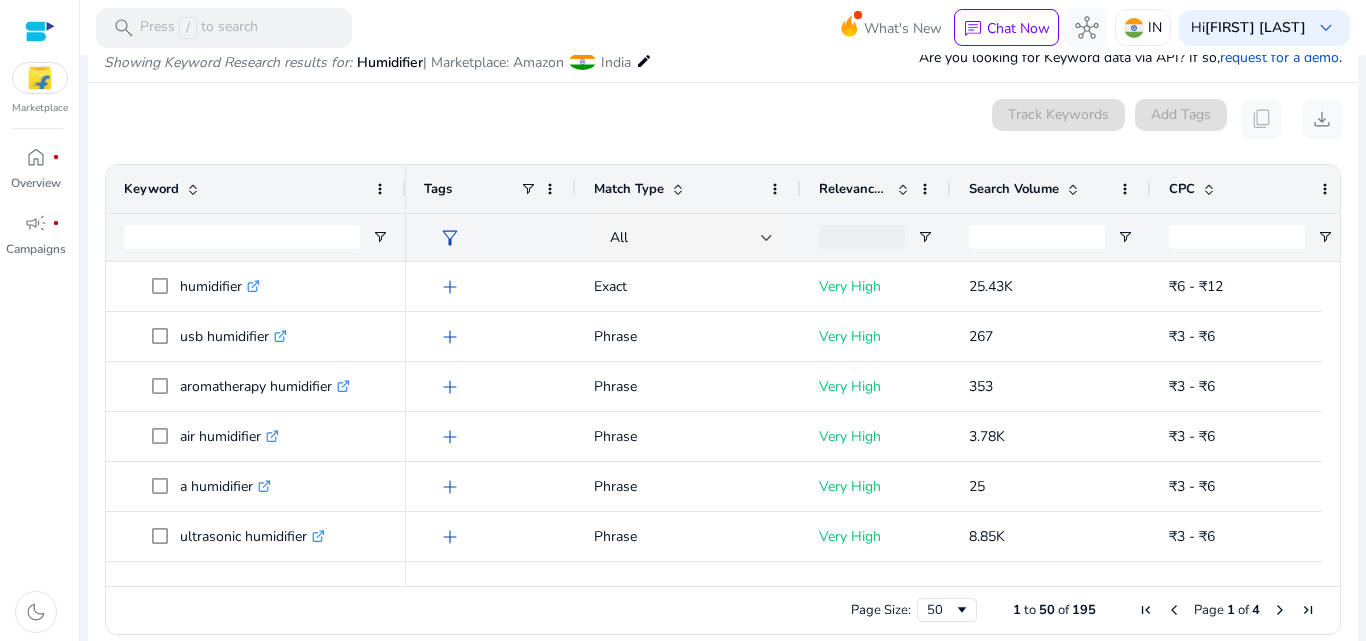 click at bounding box center [1073, 189] 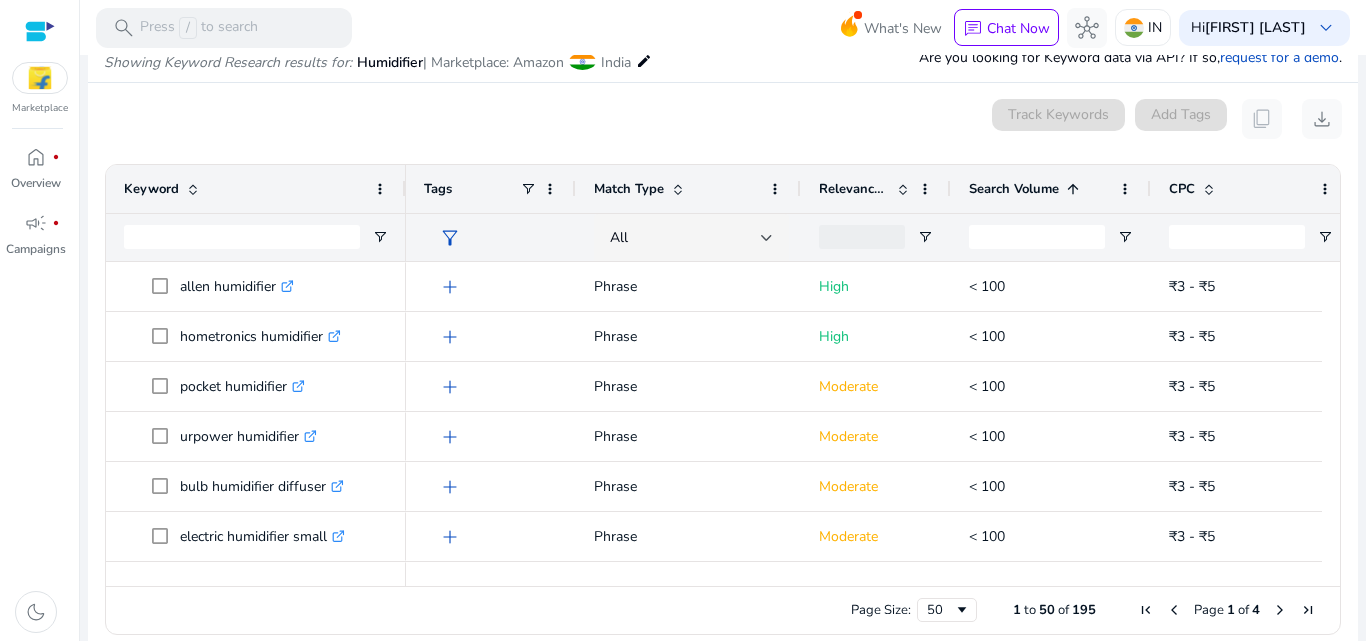 click at bounding box center [1073, 189] 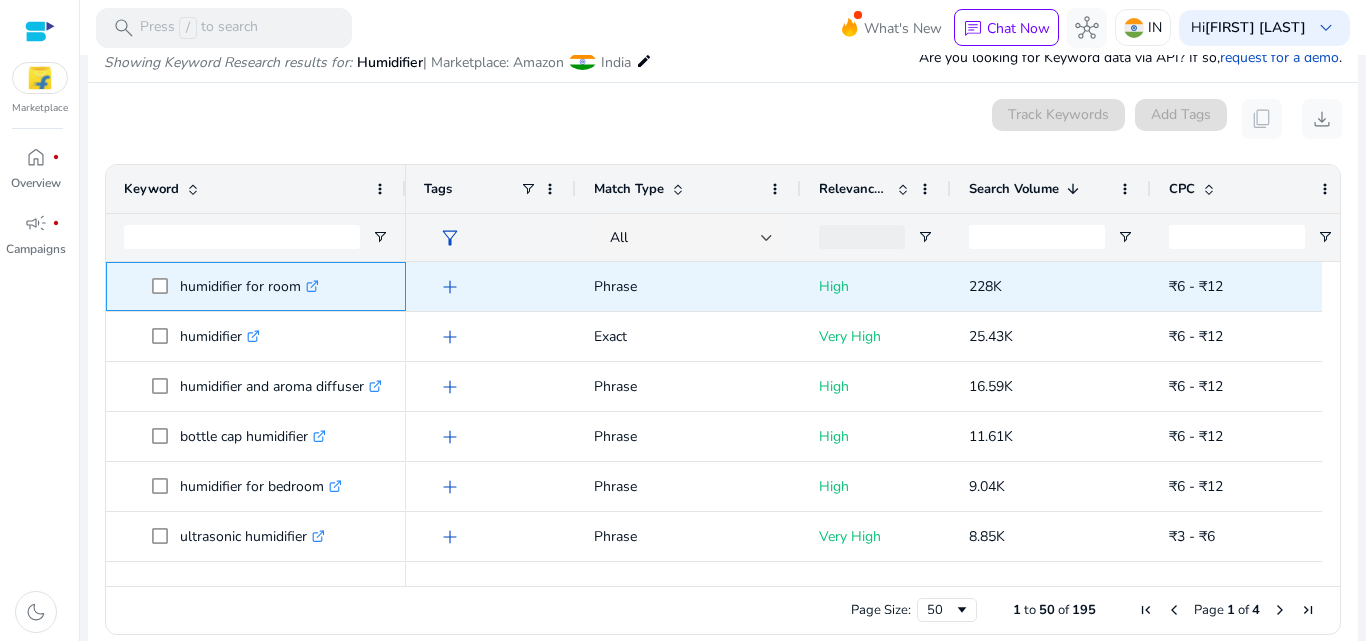 drag, startPoint x: 176, startPoint y: 285, endPoint x: 299, endPoint y: 291, distance: 123.146255 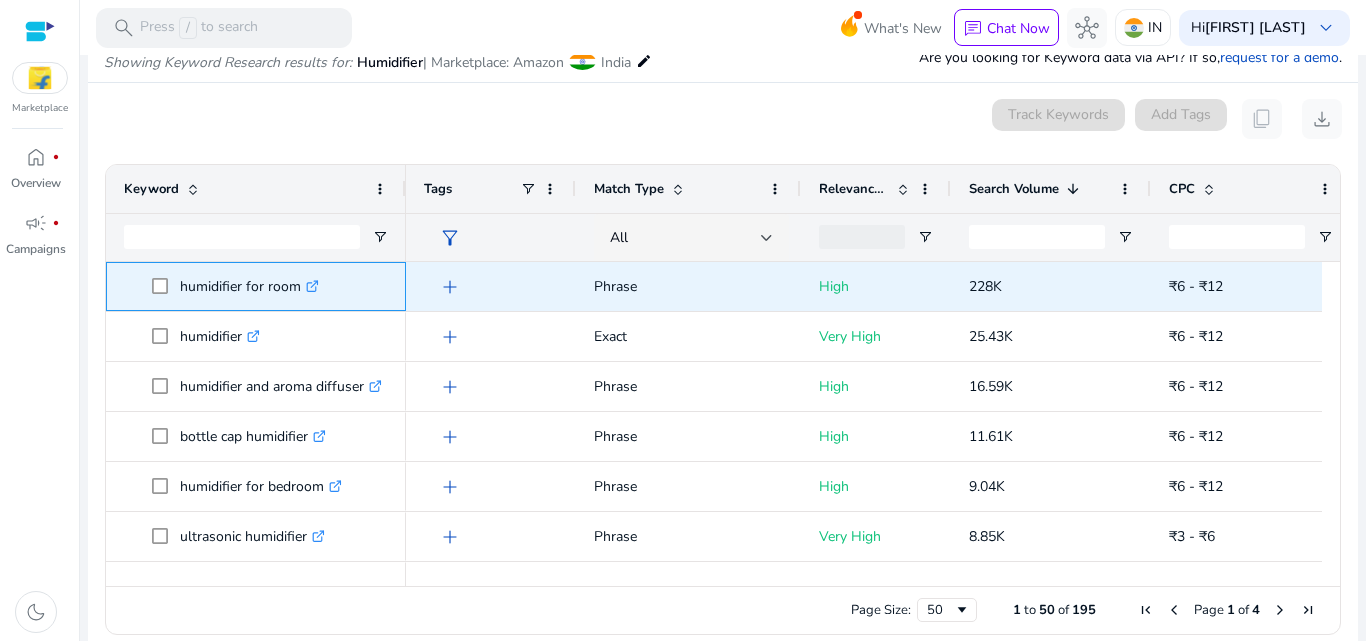 copy on "humidifier for room" 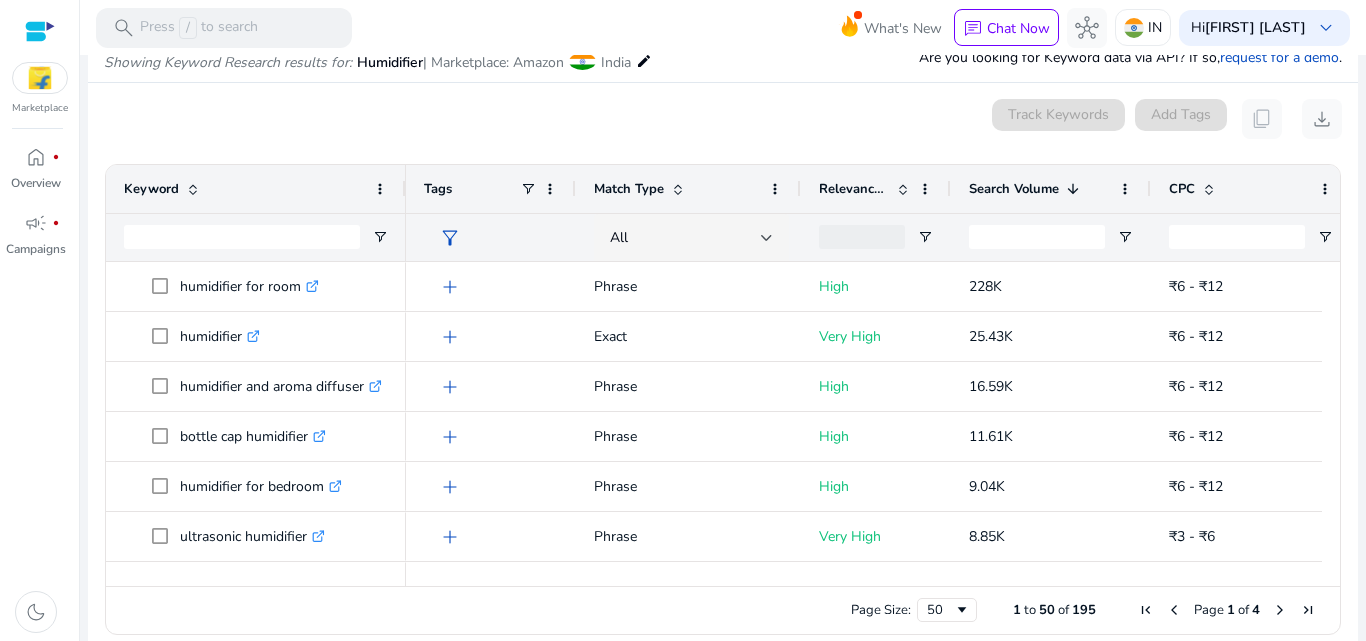 click on "0 keyword(s) selected   Track Keywords   Add Tags   content_copy   download" at bounding box center (723, 119) 